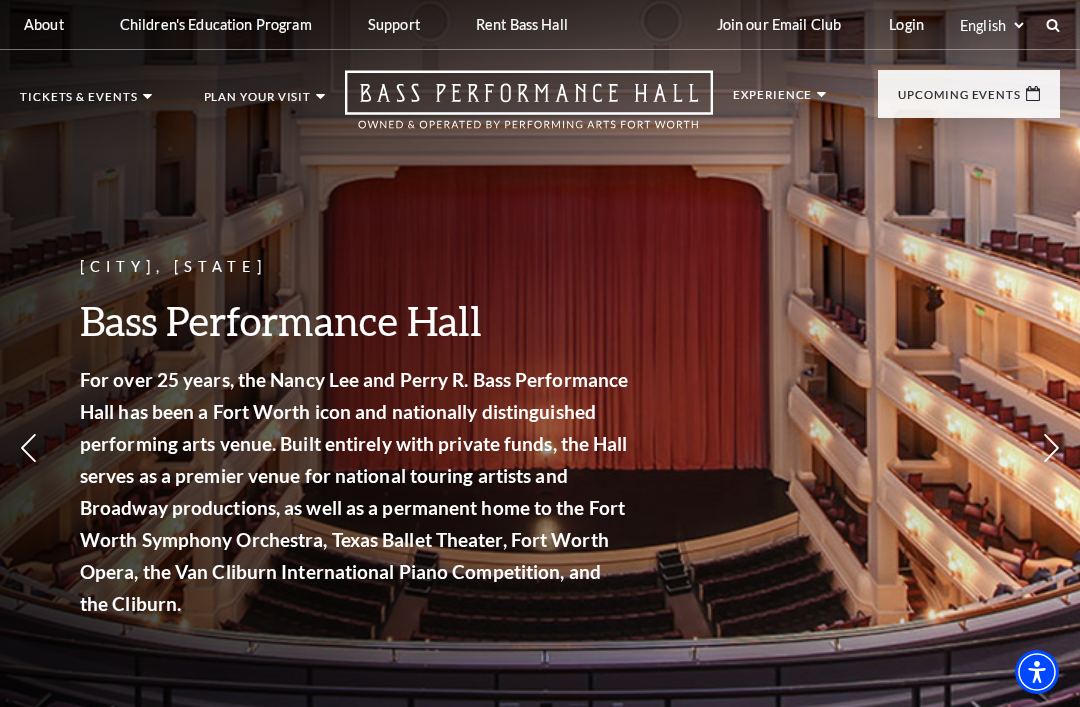scroll, scrollTop: 0, scrollLeft: 0, axis: both 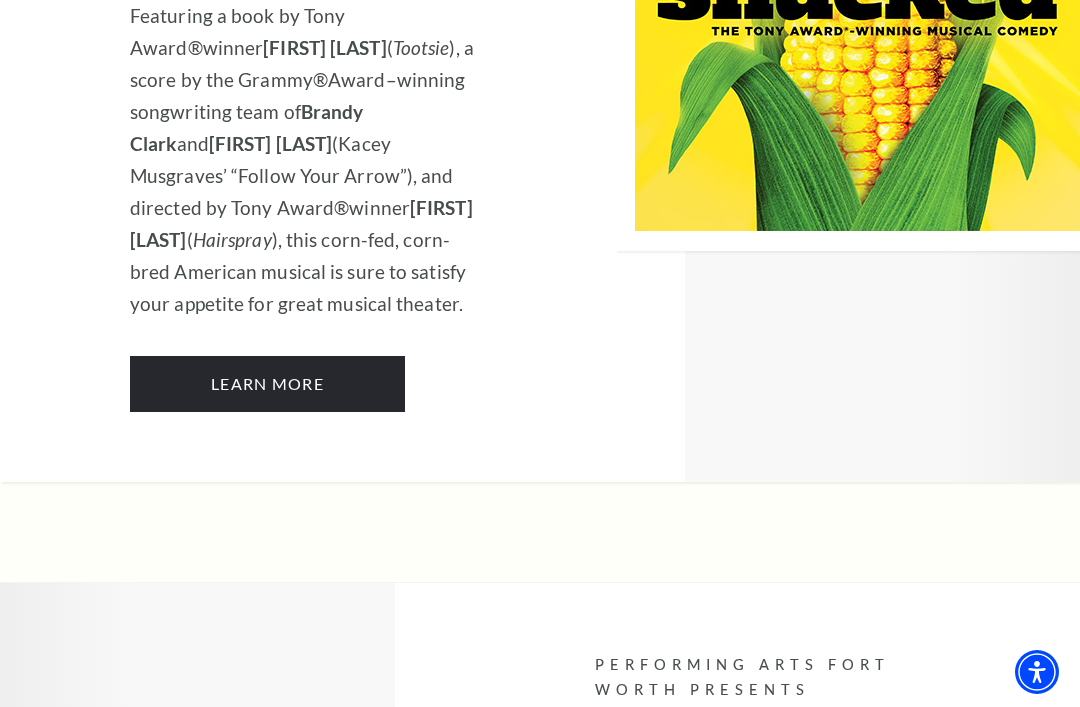 click on "Learn More" at bounding box center (267, 384) 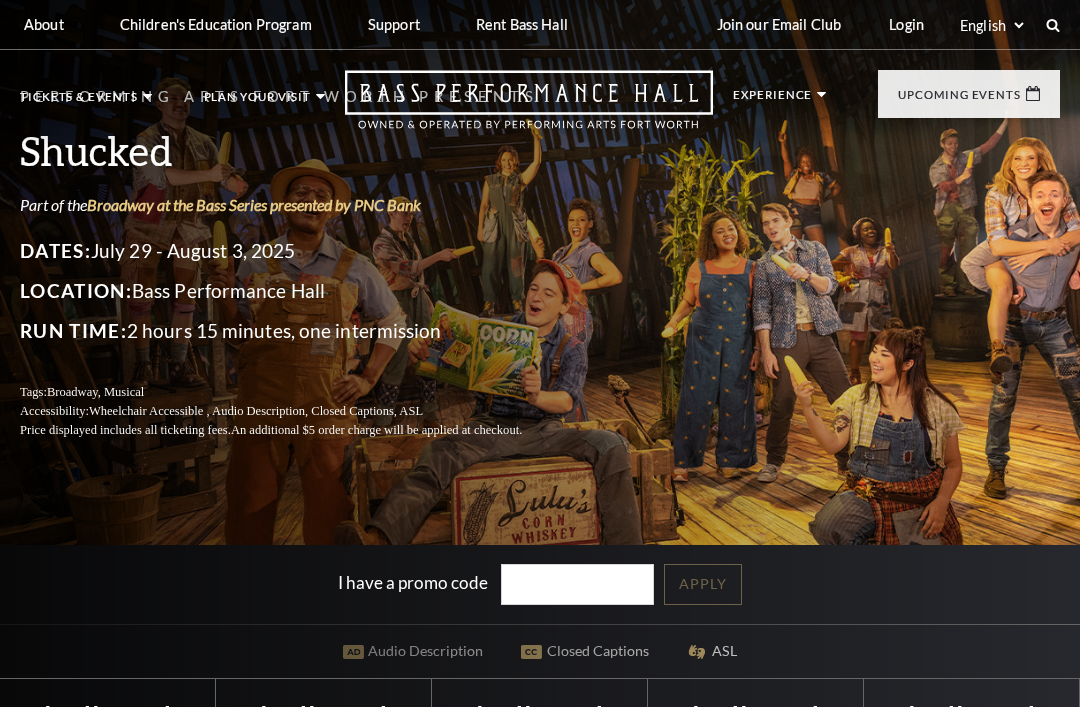 scroll, scrollTop: 0, scrollLeft: 0, axis: both 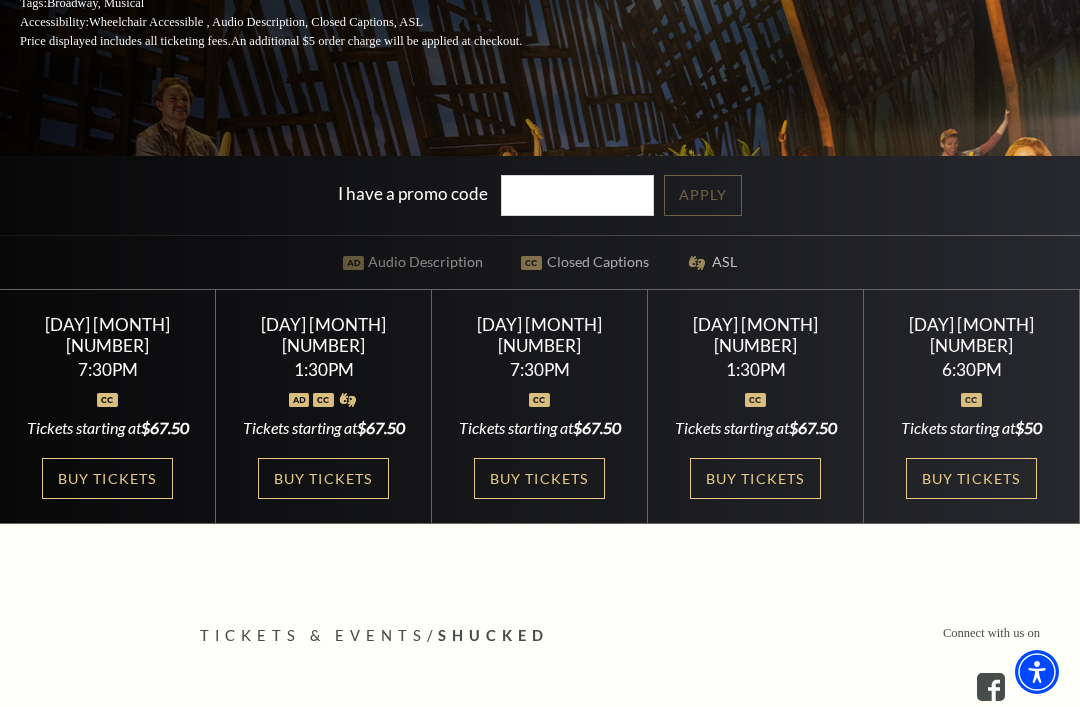 click on "Buy Tickets" at bounding box center (539, 478) 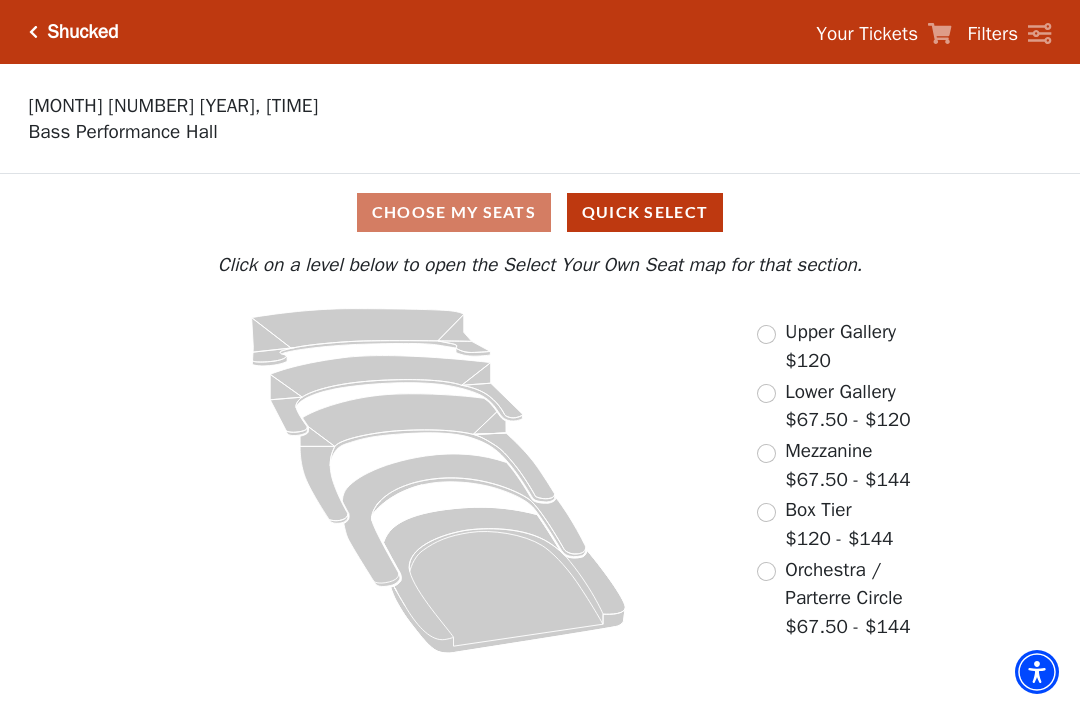 scroll, scrollTop: 0, scrollLeft: 0, axis: both 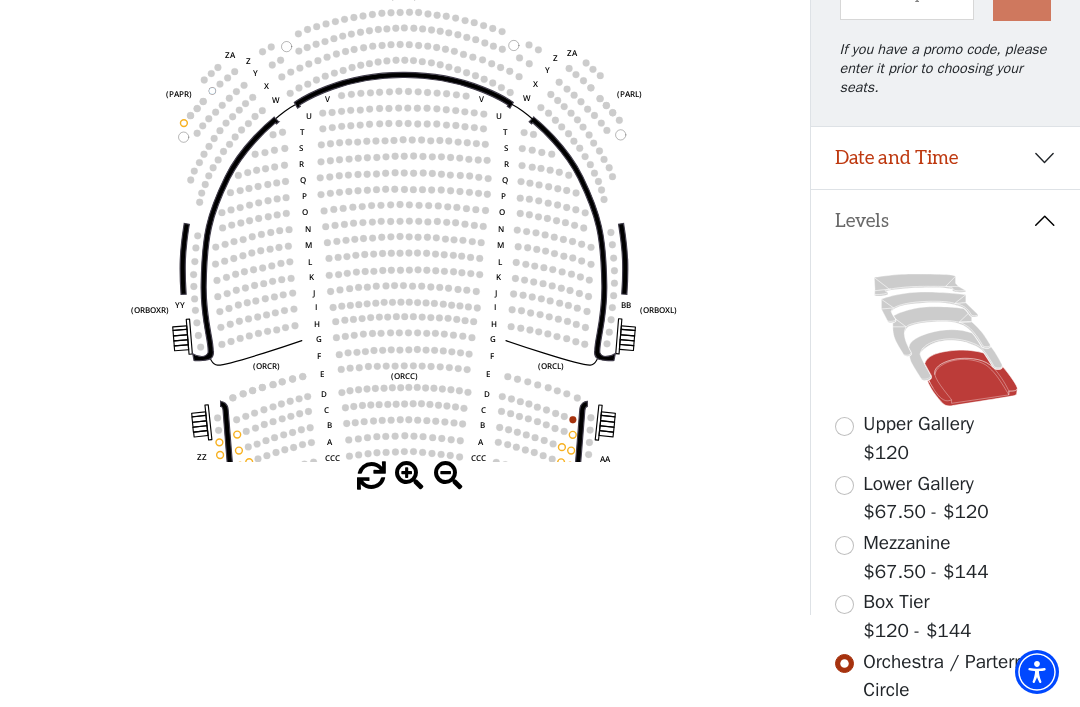 click 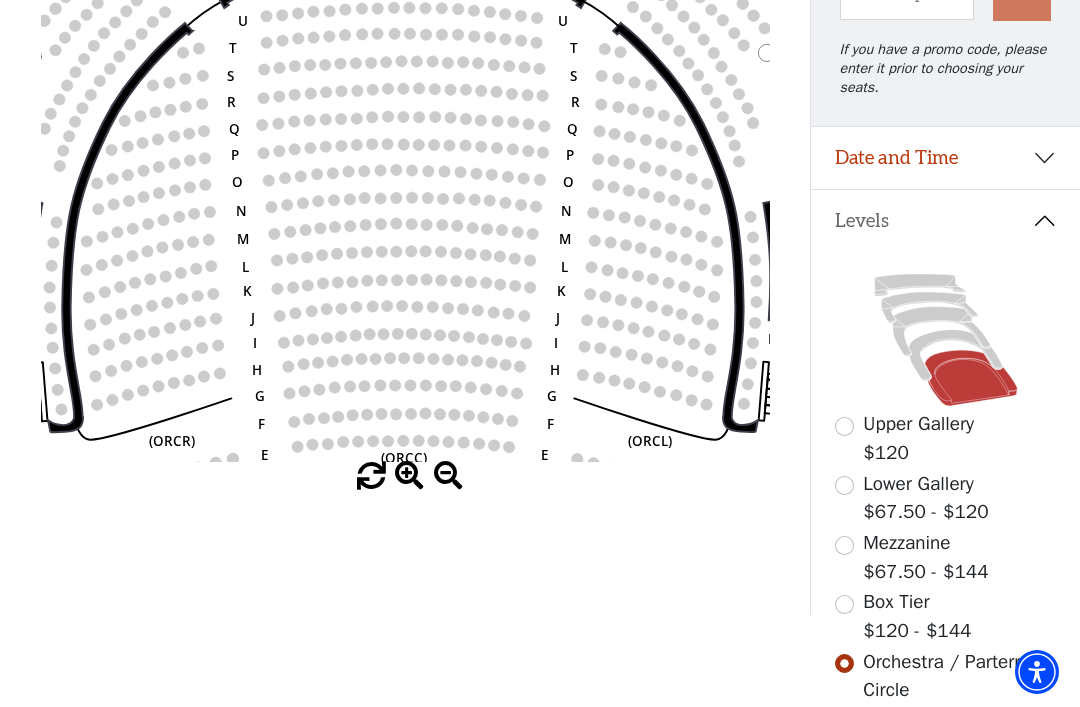 click 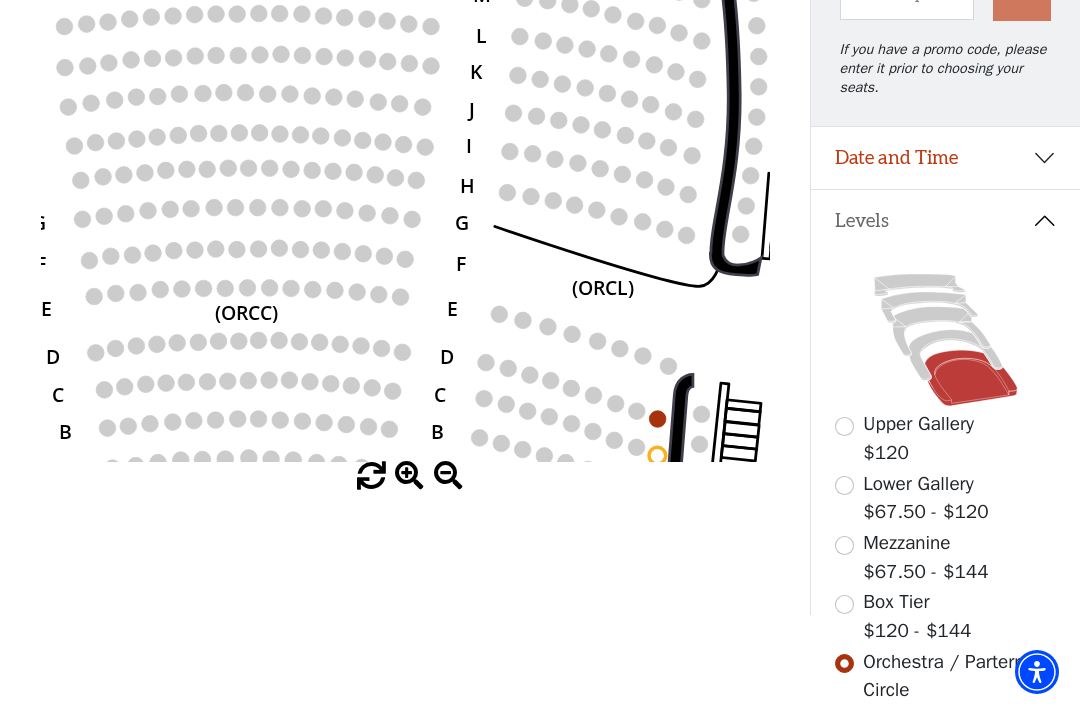 click 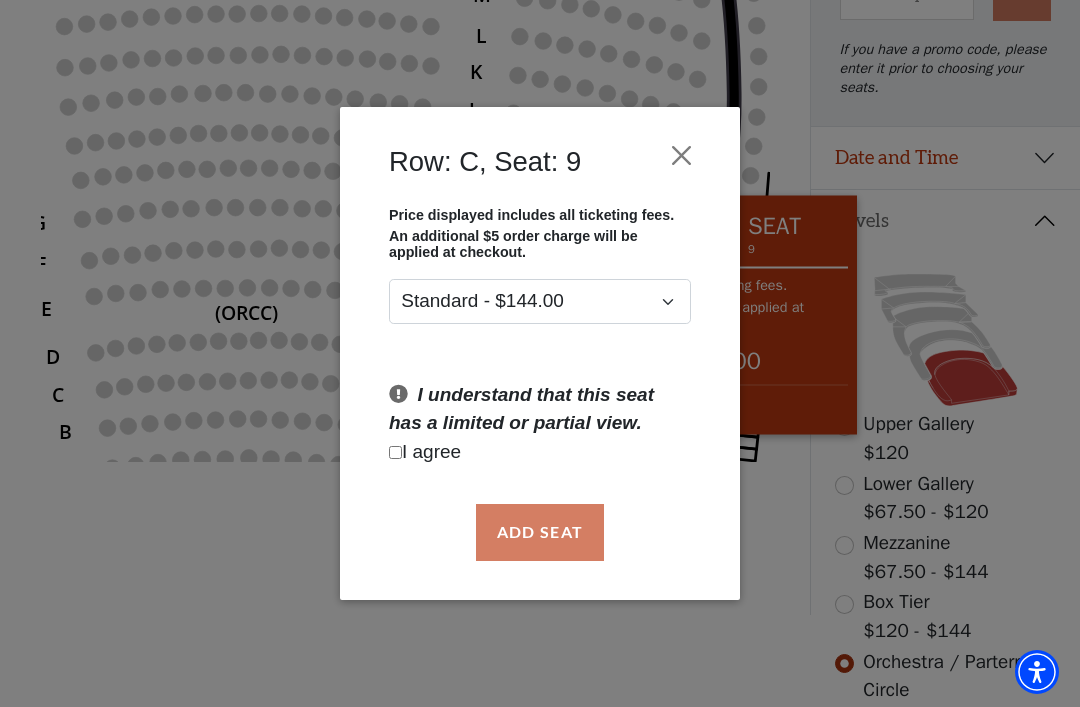 click at bounding box center (682, 156) 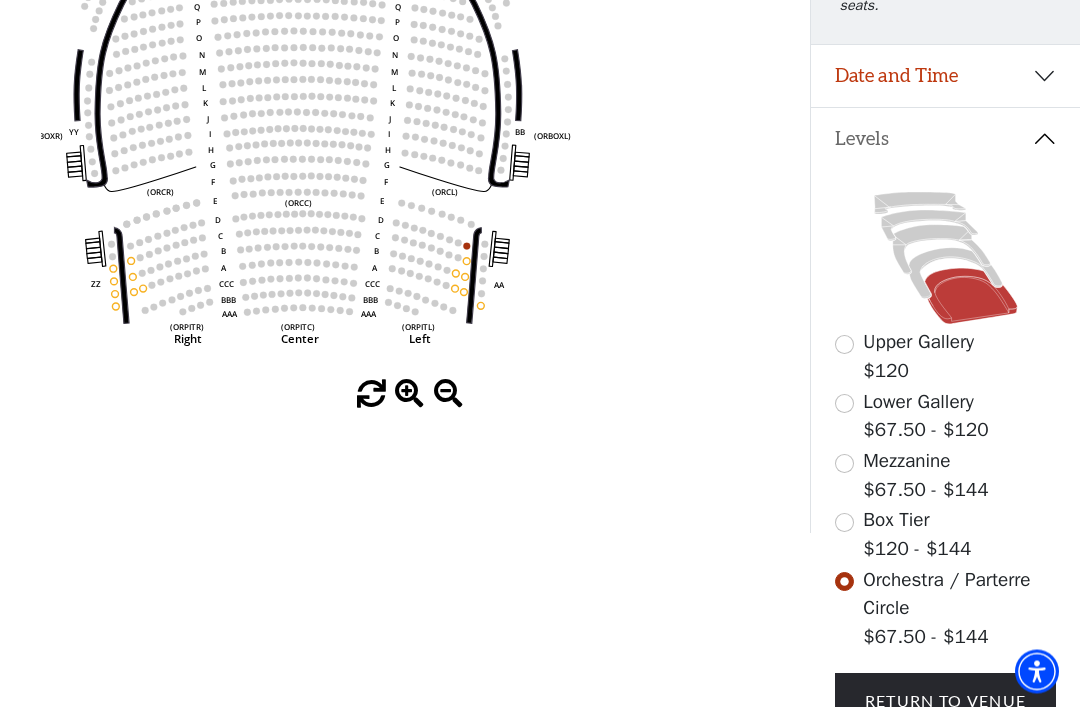 scroll, scrollTop: 459, scrollLeft: 0, axis: vertical 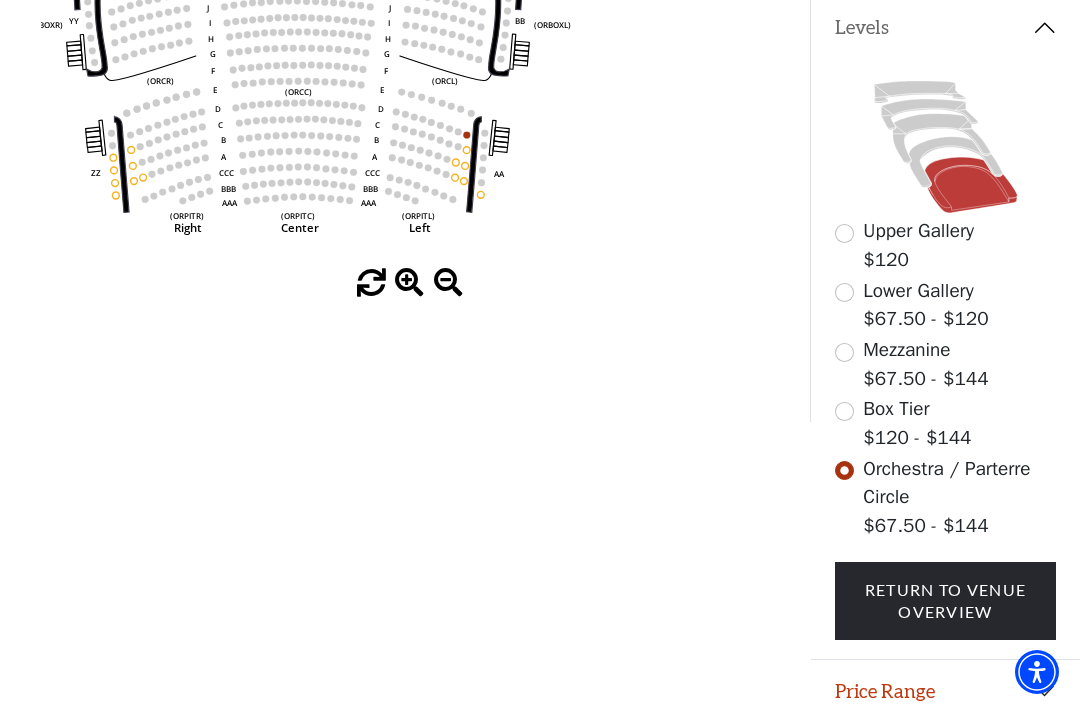 click on "Price Range" at bounding box center (945, 691) 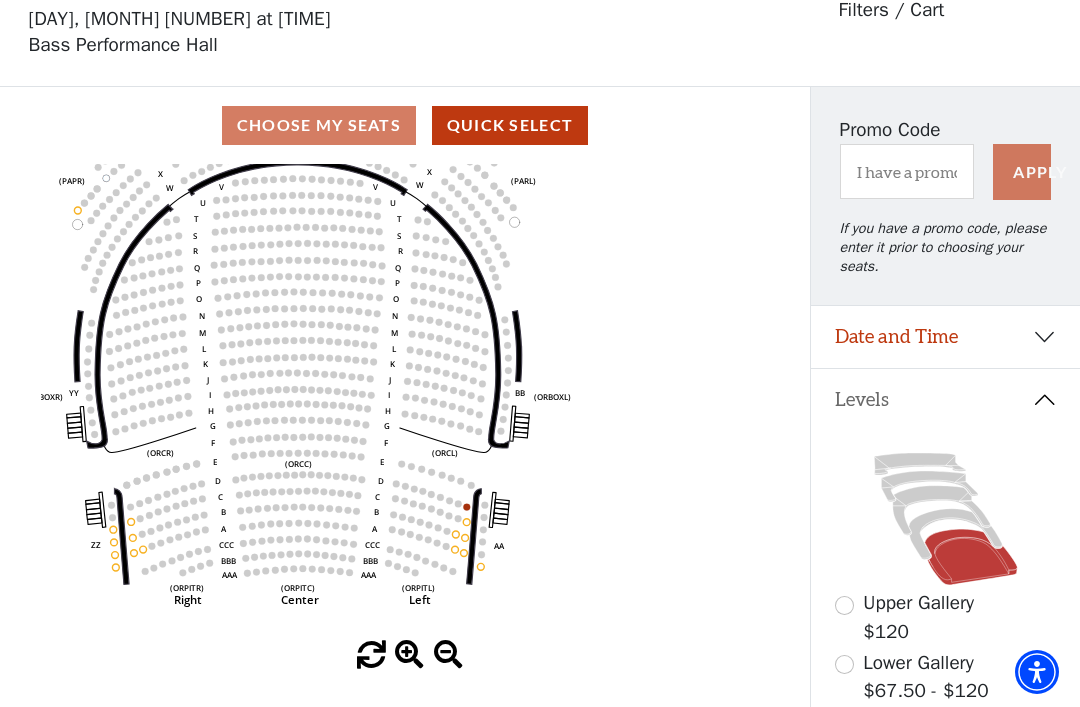 scroll, scrollTop: 55, scrollLeft: 0, axis: vertical 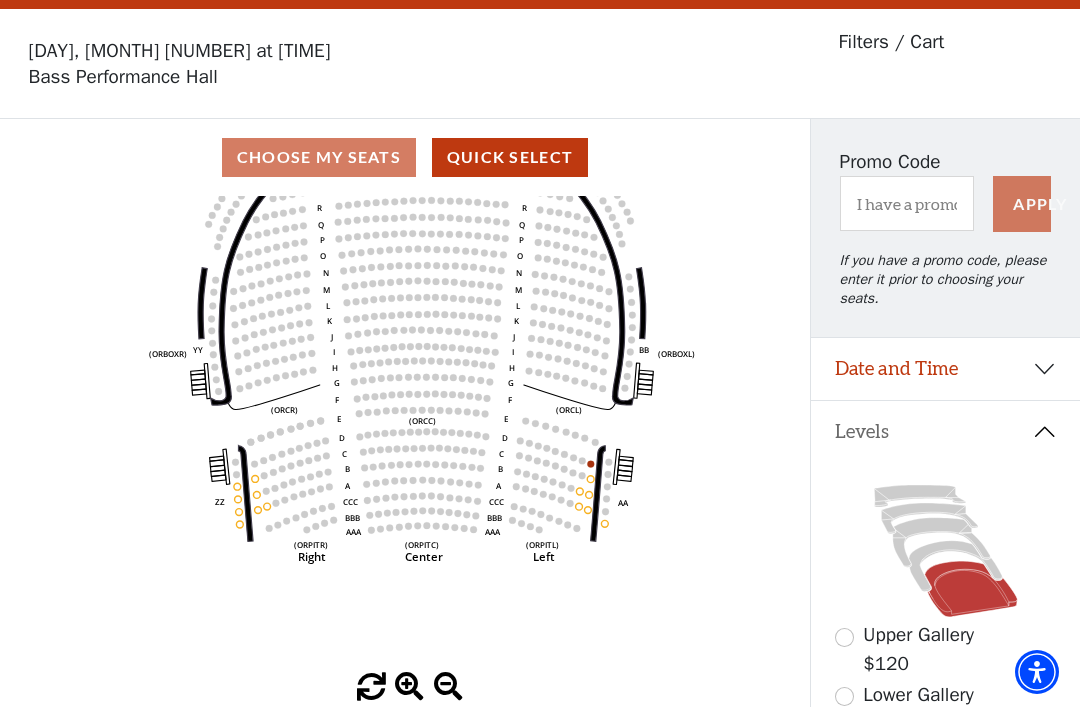 click on "Quick Select" at bounding box center (510, 157) 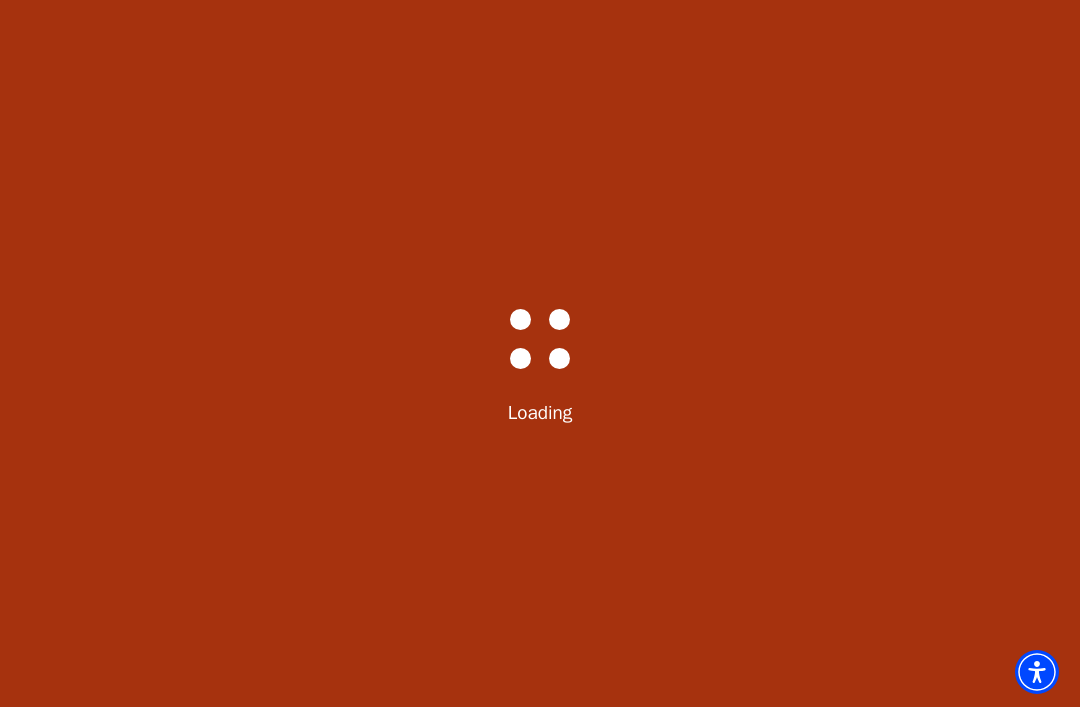 select on "5416" 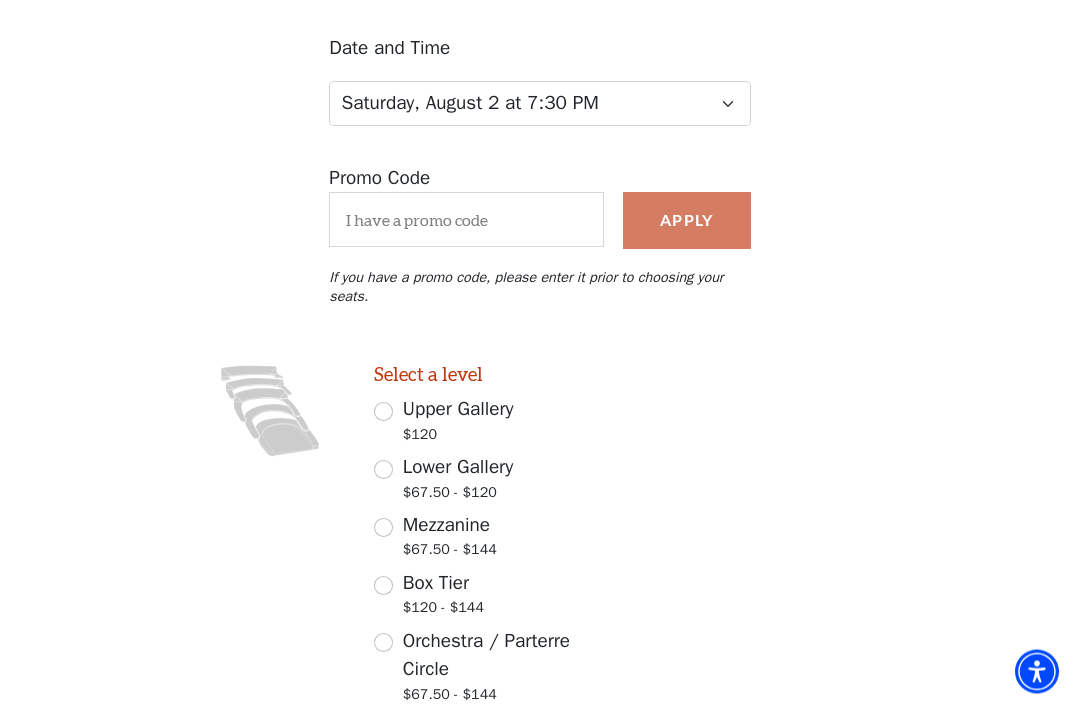 scroll, scrollTop: 247, scrollLeft: 0, axis: vertical 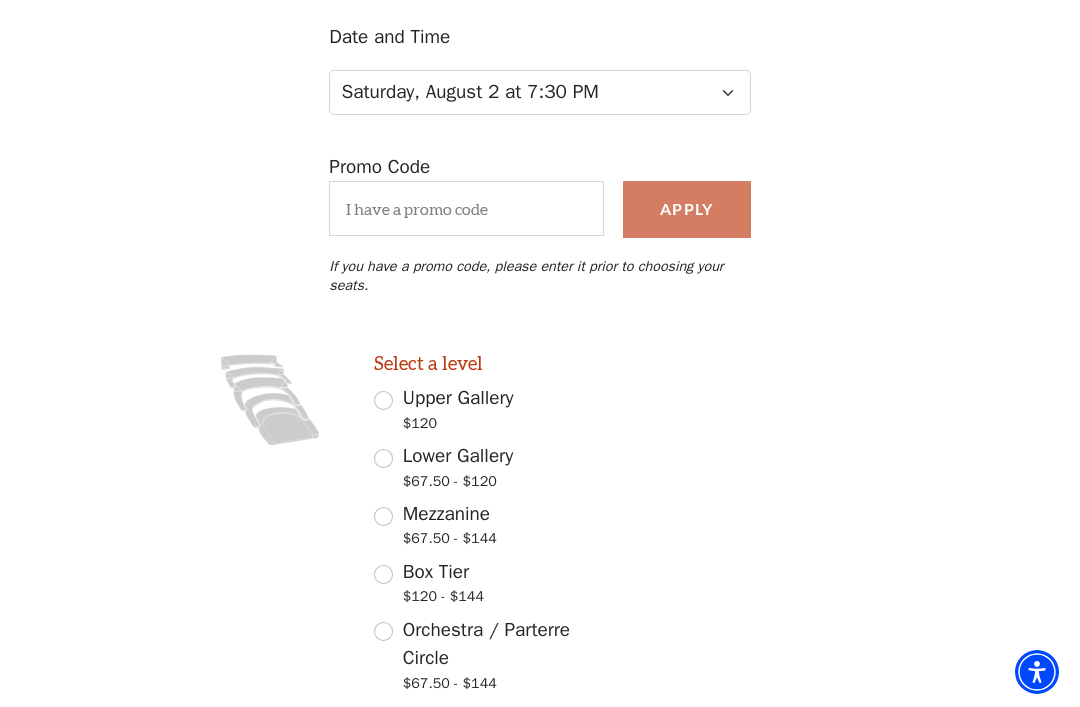 click on "Orchestra / Parterre Circle     $67.50 - $144" at bounding box center (383, 631) 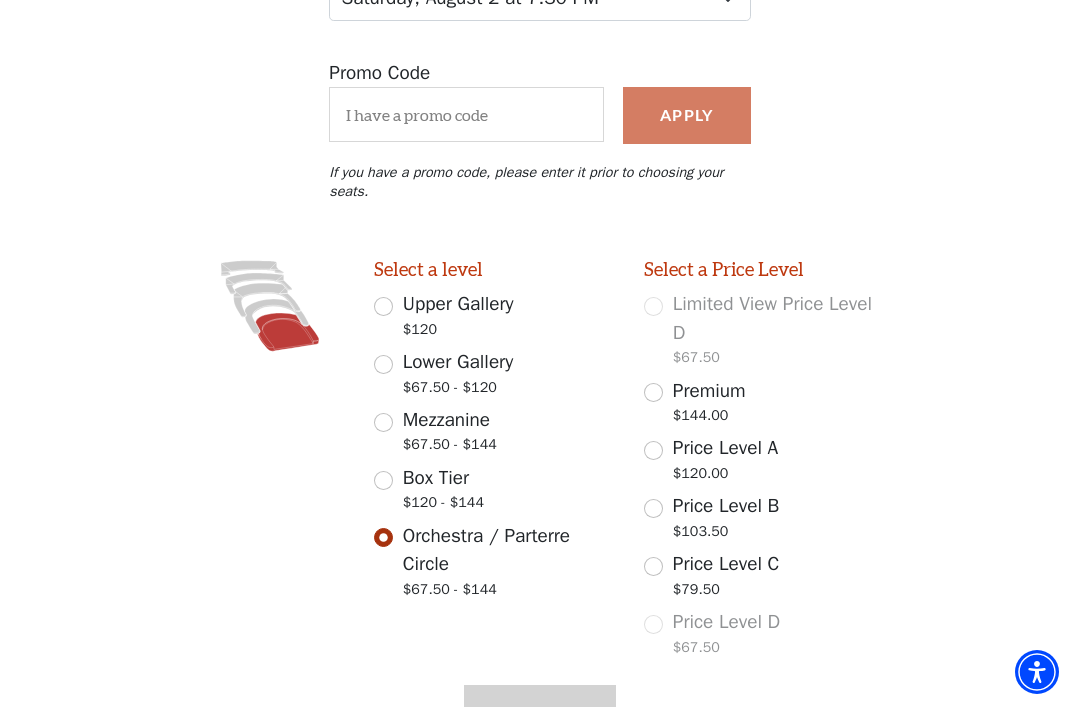 scroll, scrollTop: 374, scrollLeft: 0, axis: vertical 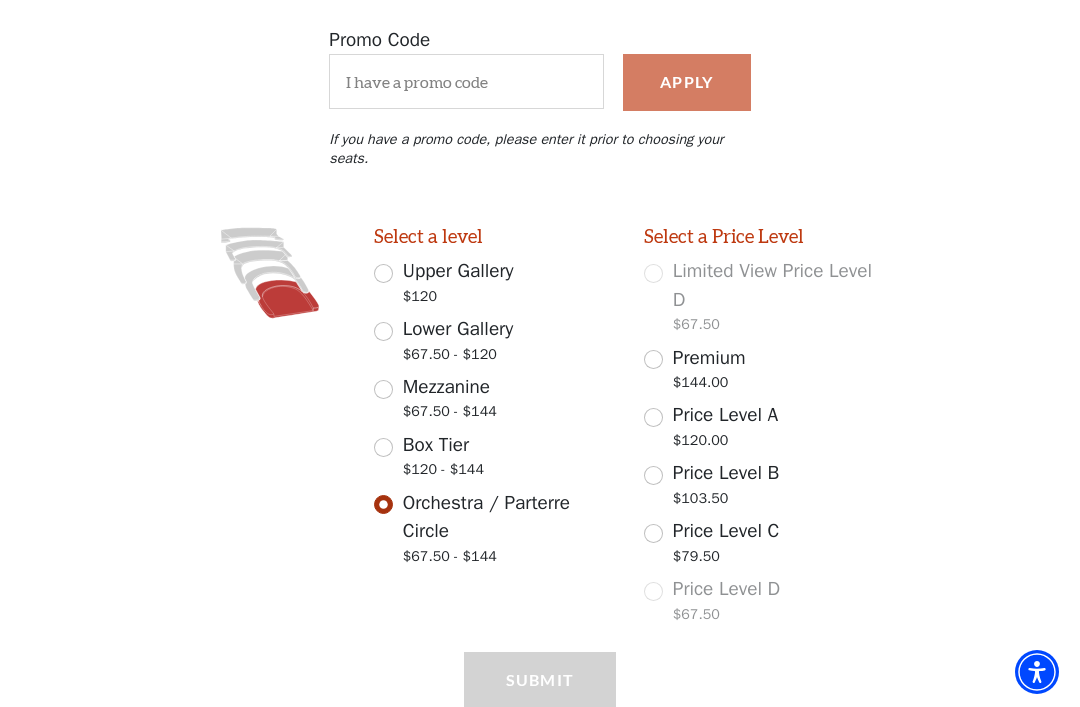 click on "Price Level C $79.50" at bounding box center [653, 533] 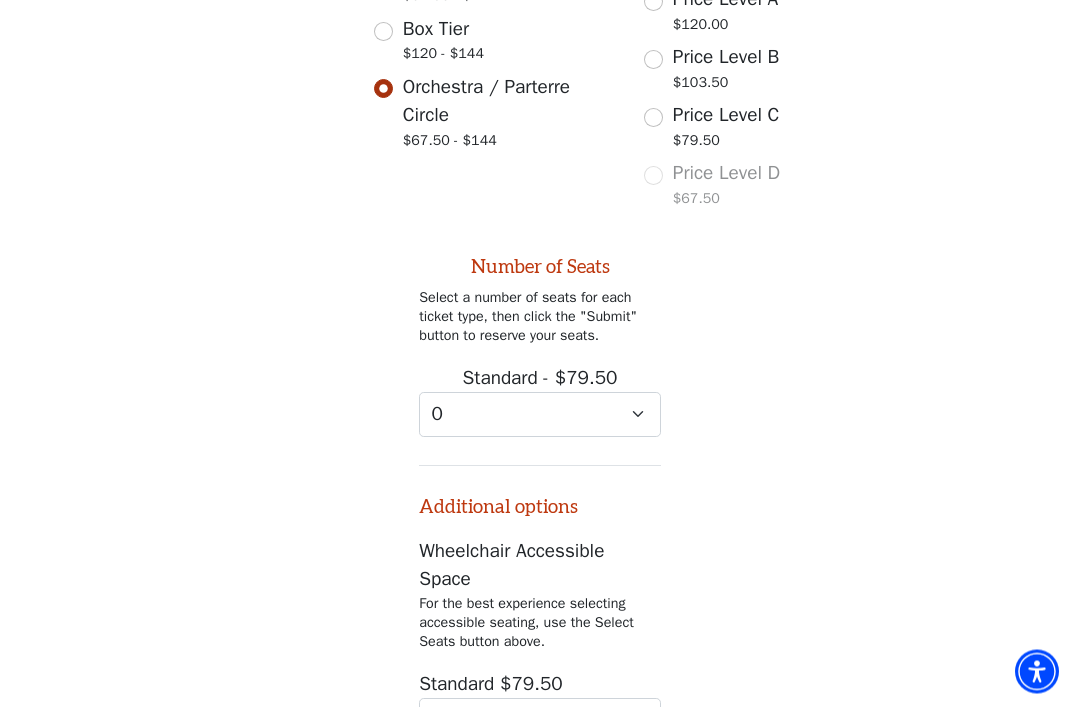 scroll, scrollTop: 890, scrollLeft: 0, axis: vertical 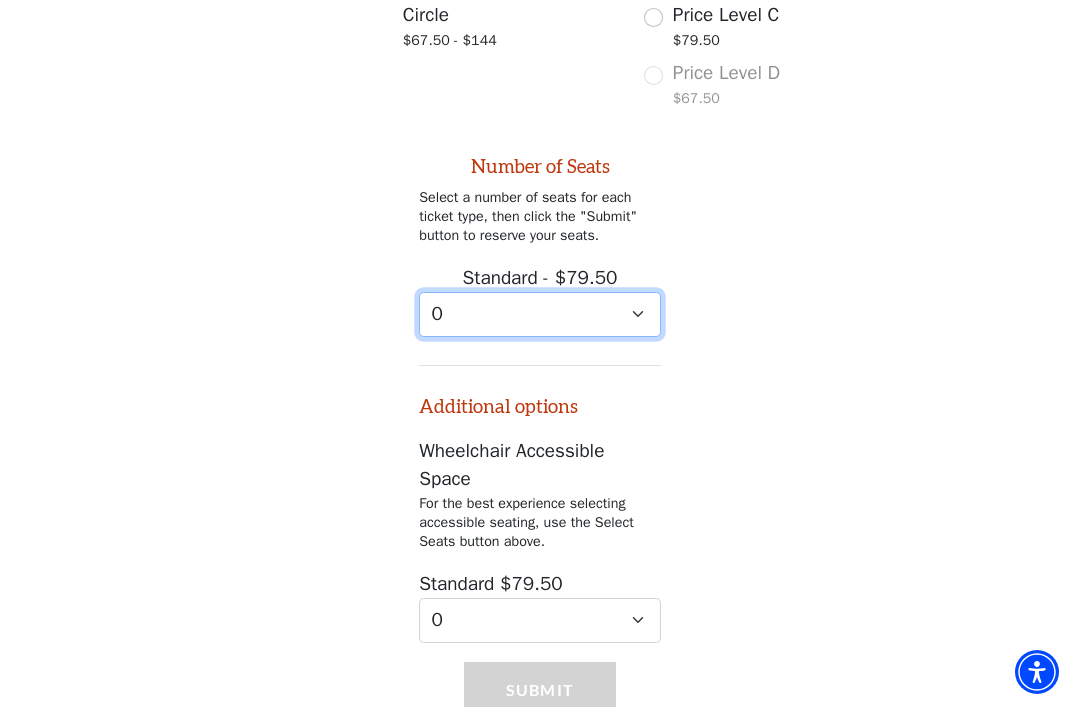 click on "0 1 2 3 4" at bounding box center (540, 314) 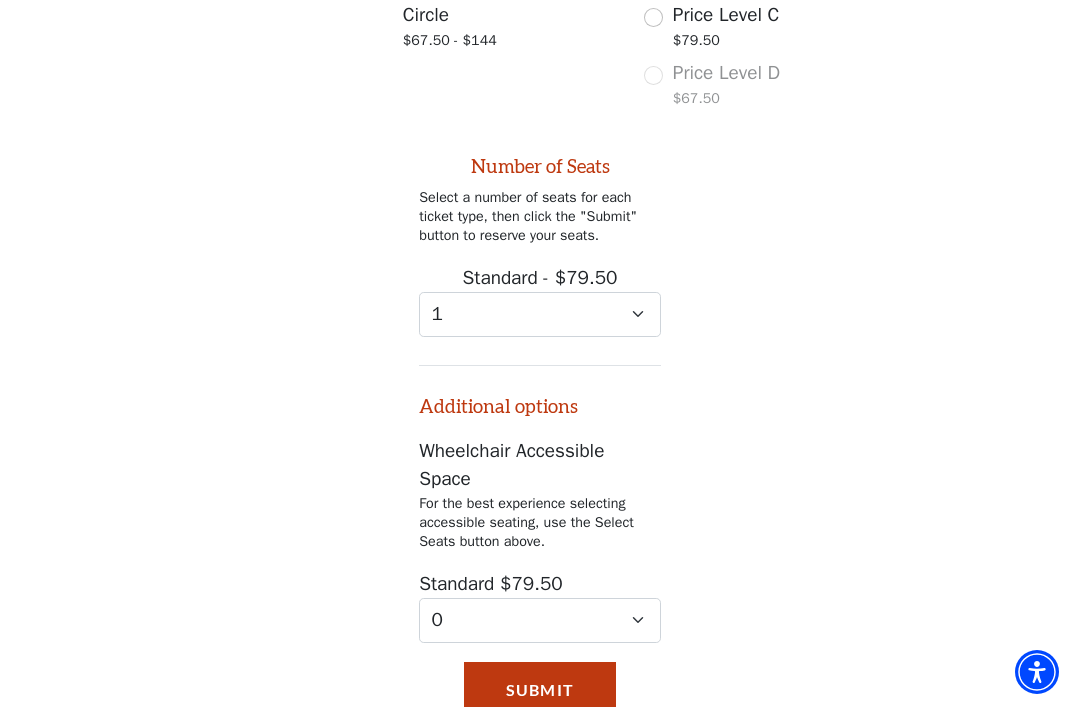 click on "Submit" at bounding box center (540, 690) 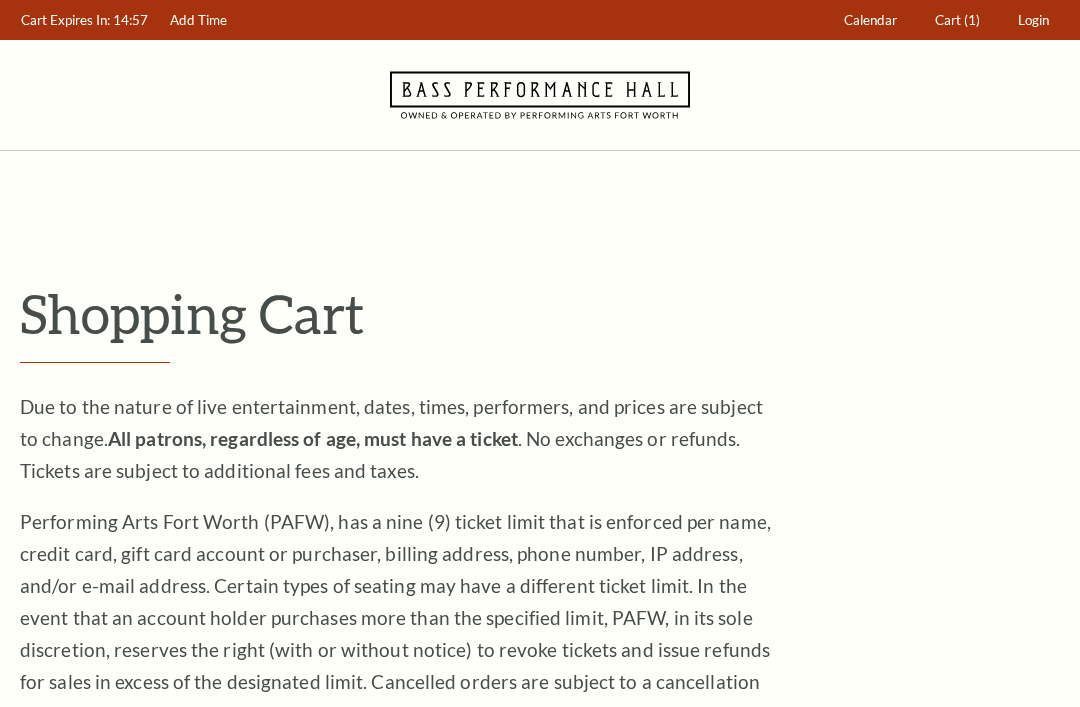 scroll, scrollTop: 0, scrollLeft: 0, axis: both 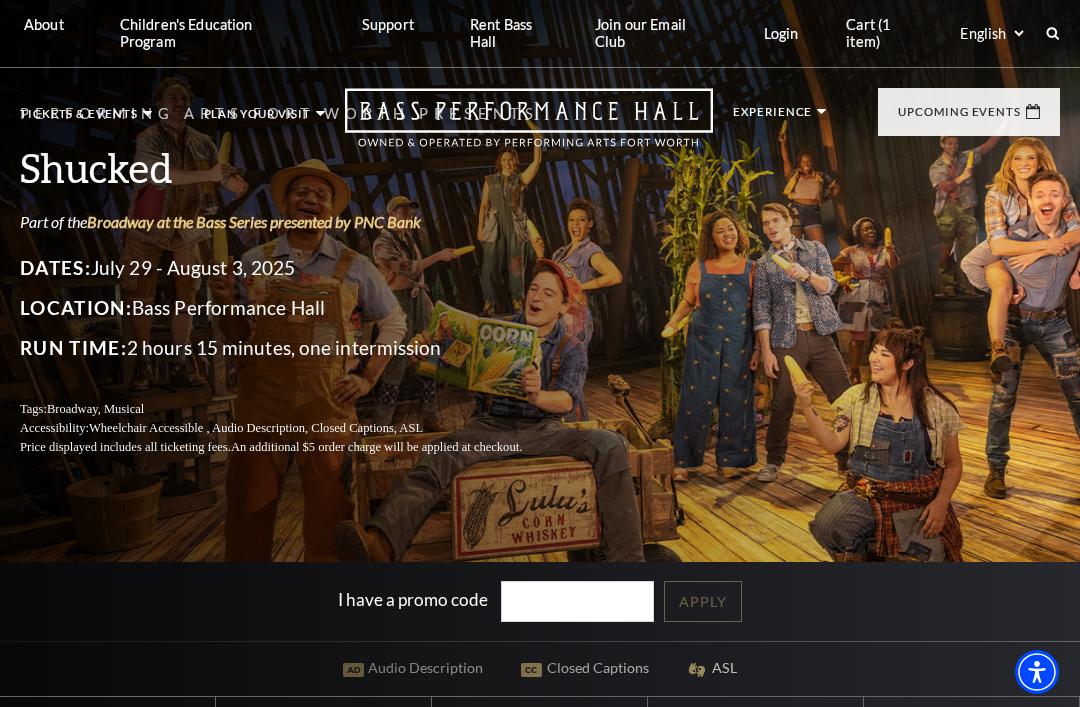 click on "Cart (1 item)" at bounding box center [885, 33] 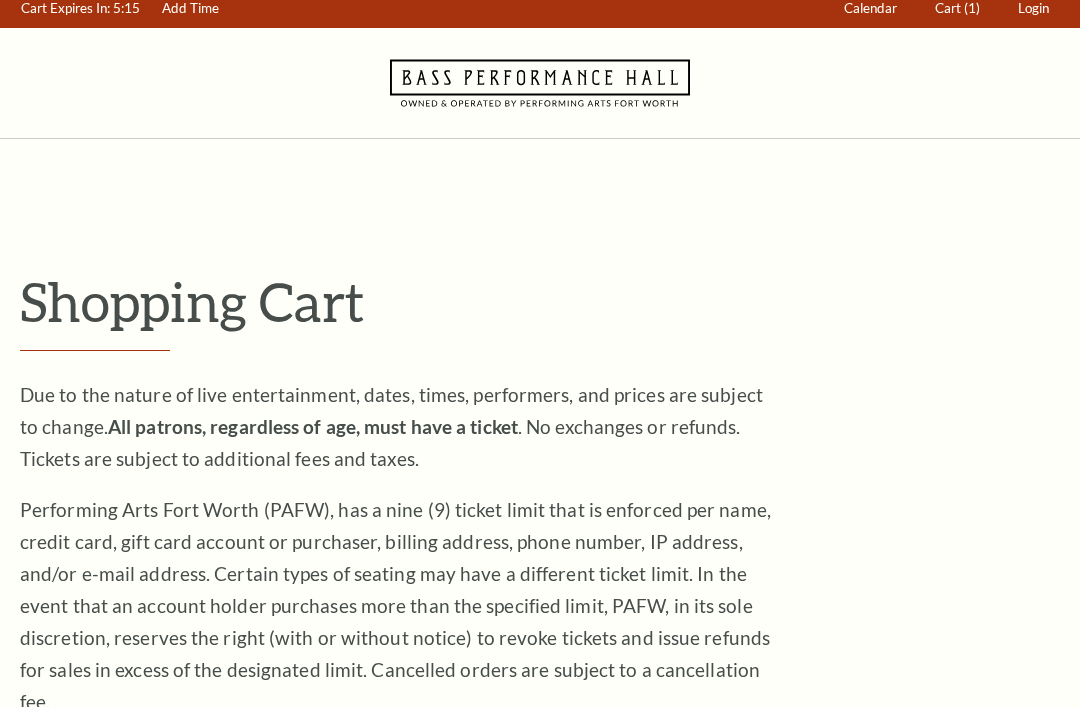 scroll, scrollTop: 0, scrollLeft: 0, axis: both 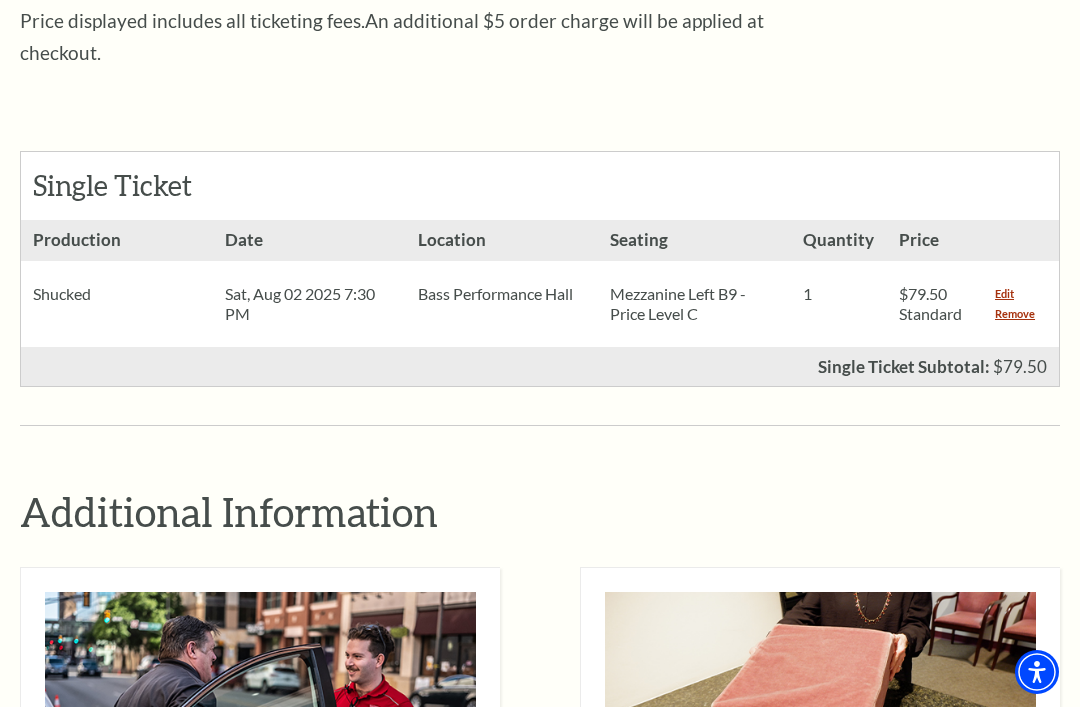 click on "Mezzanine Left B9 - Price Level C" at bounding box center [694, 304] 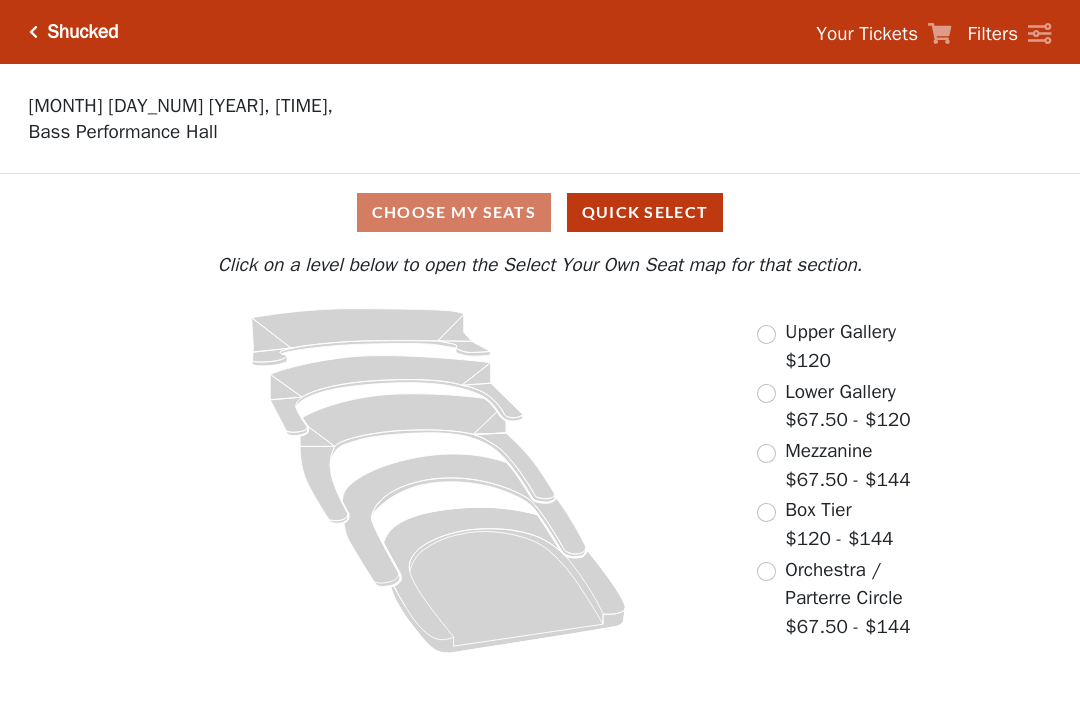 scroll, scrollTop: 0, scrollLeft: 0, axis: both 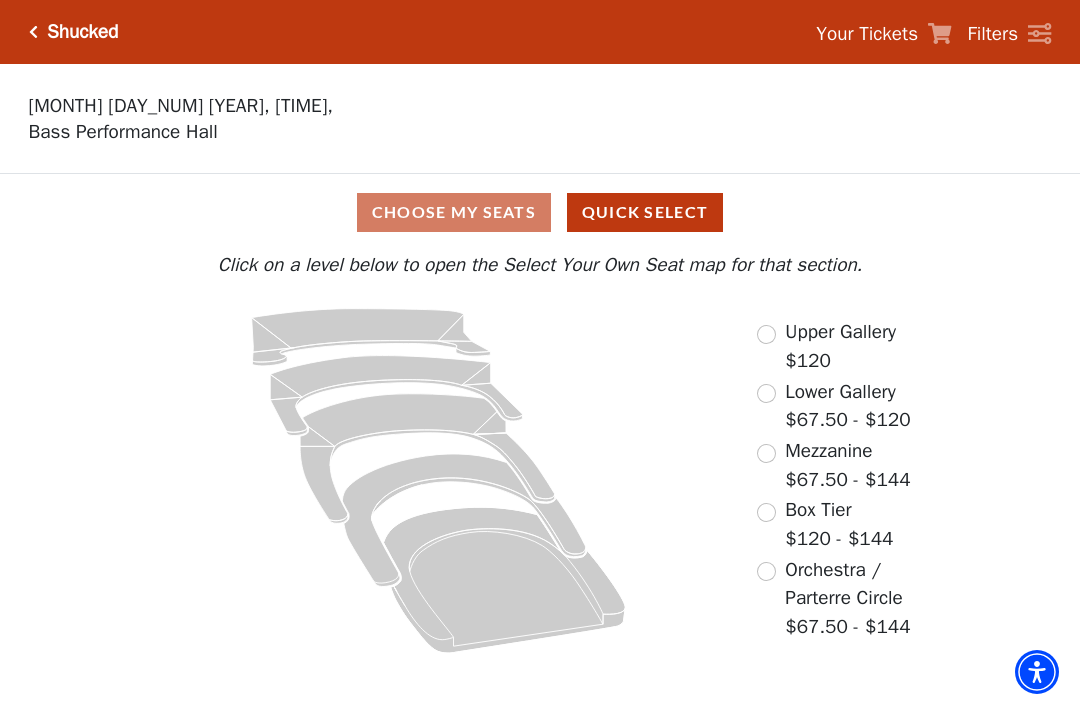 click on "Choose My Seats
Quick Select" at bounding box center [540, 212] 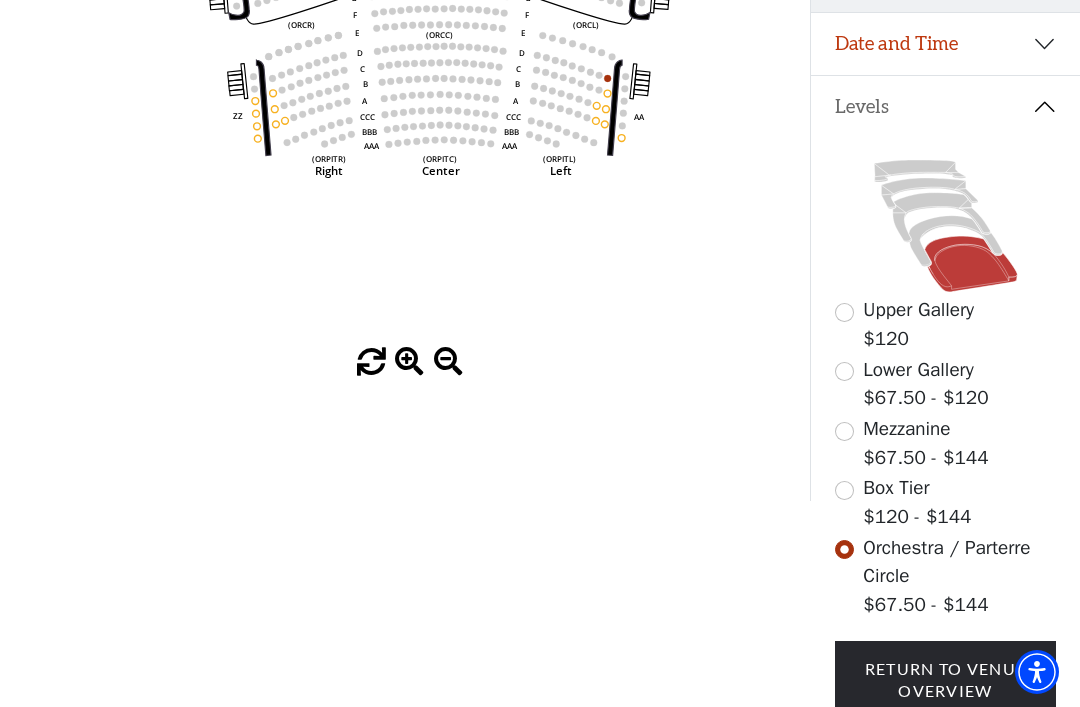 scroll, scrollTop: 459, scrollLeft: 0, axis: vertical 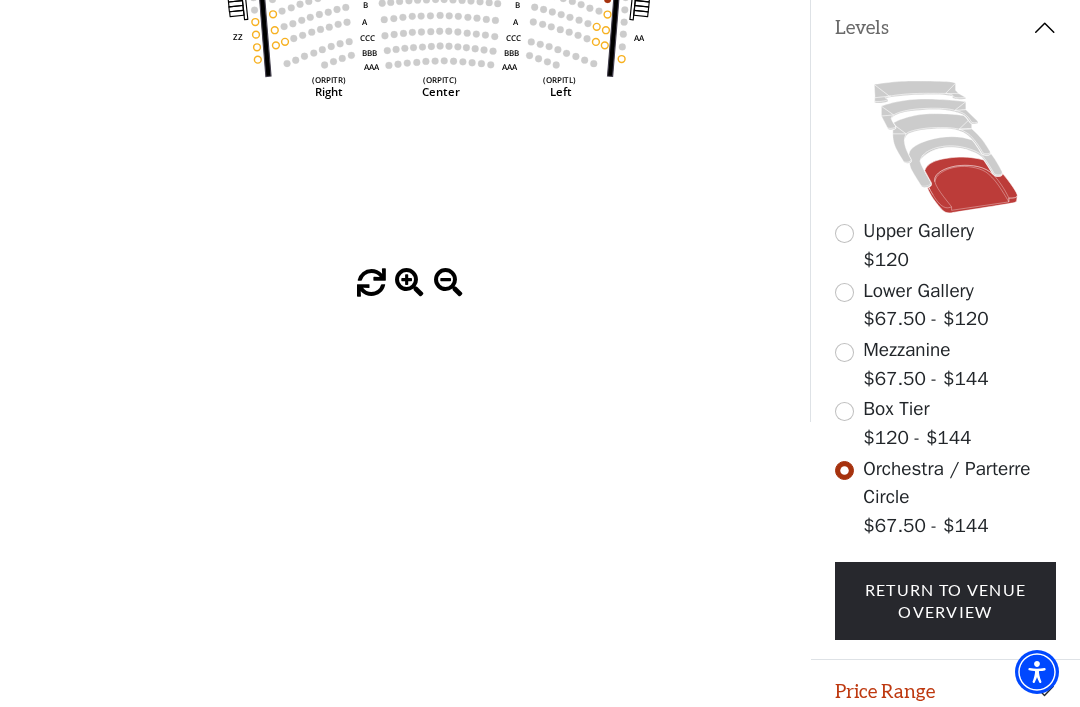 click on "Return To Venue Overview" at bounding box center [946, 601] 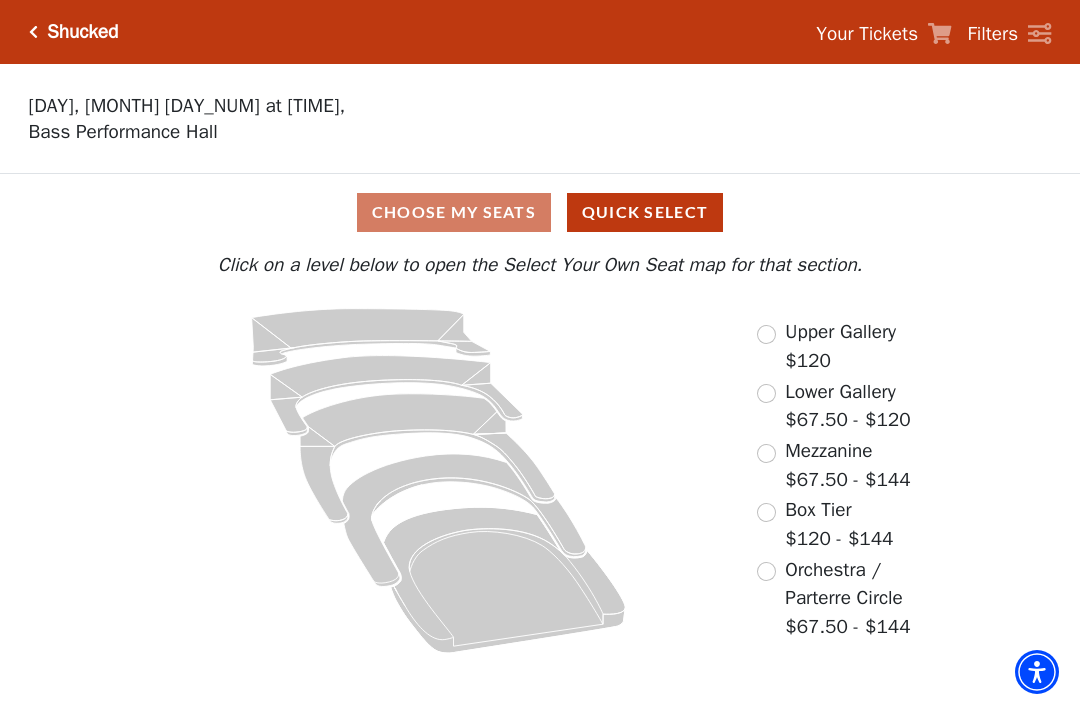 click 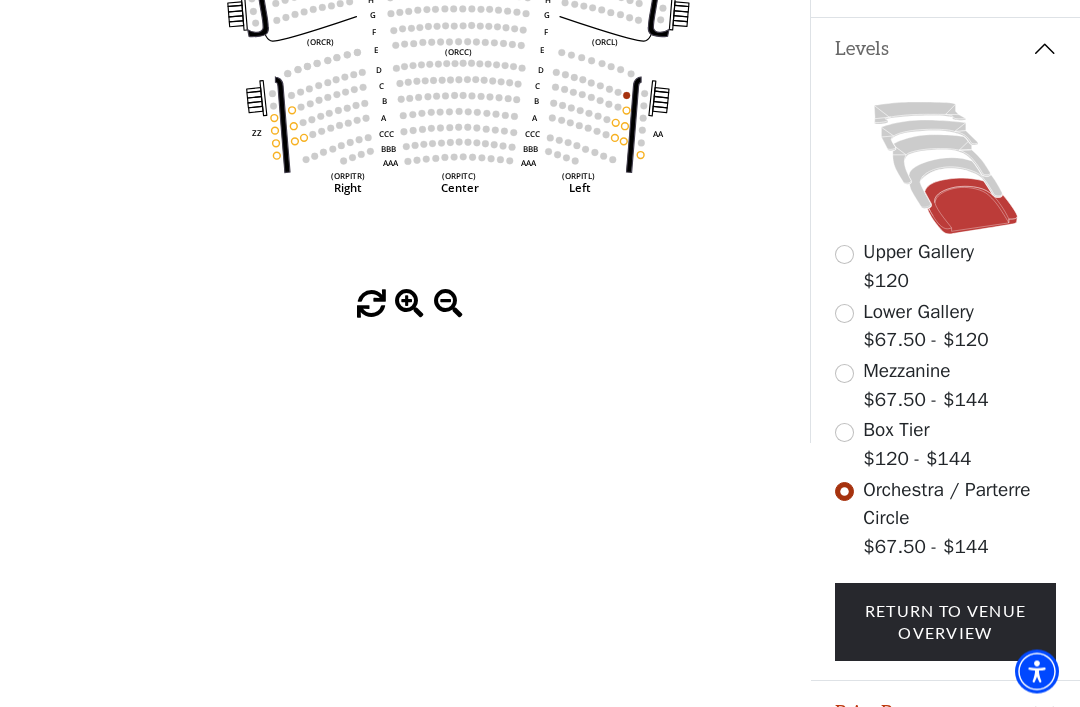 scroll, scrollTop: 459, scrollLeft: 0, axis: vertical 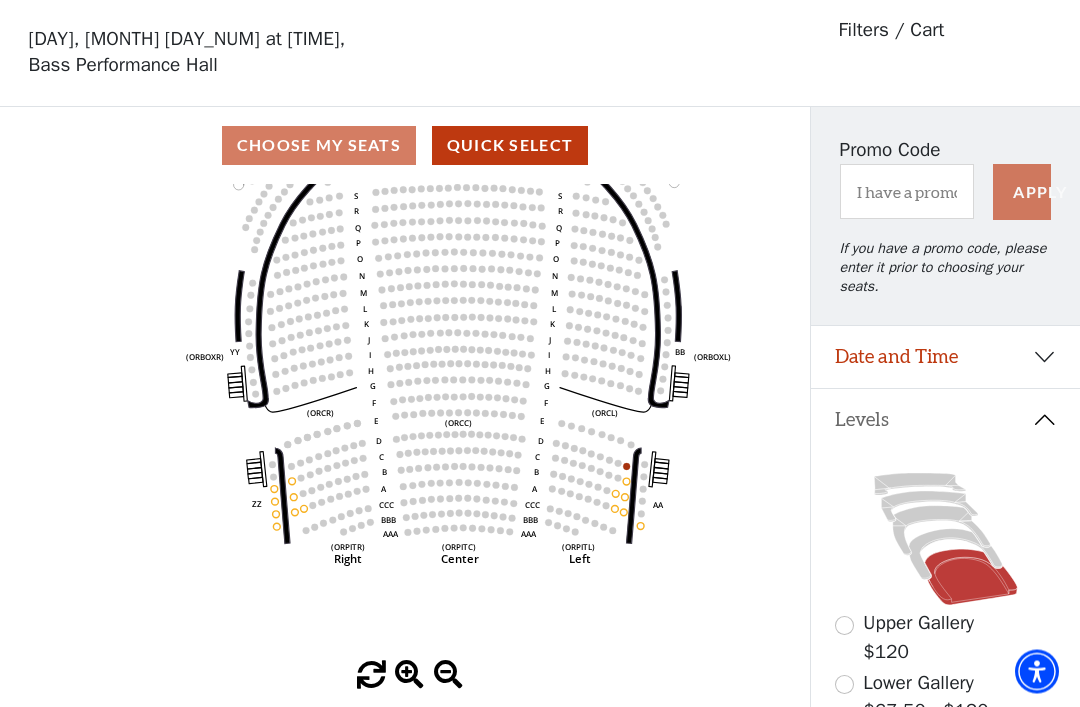 click on "Date and Time" at bounding box center (945, 358) 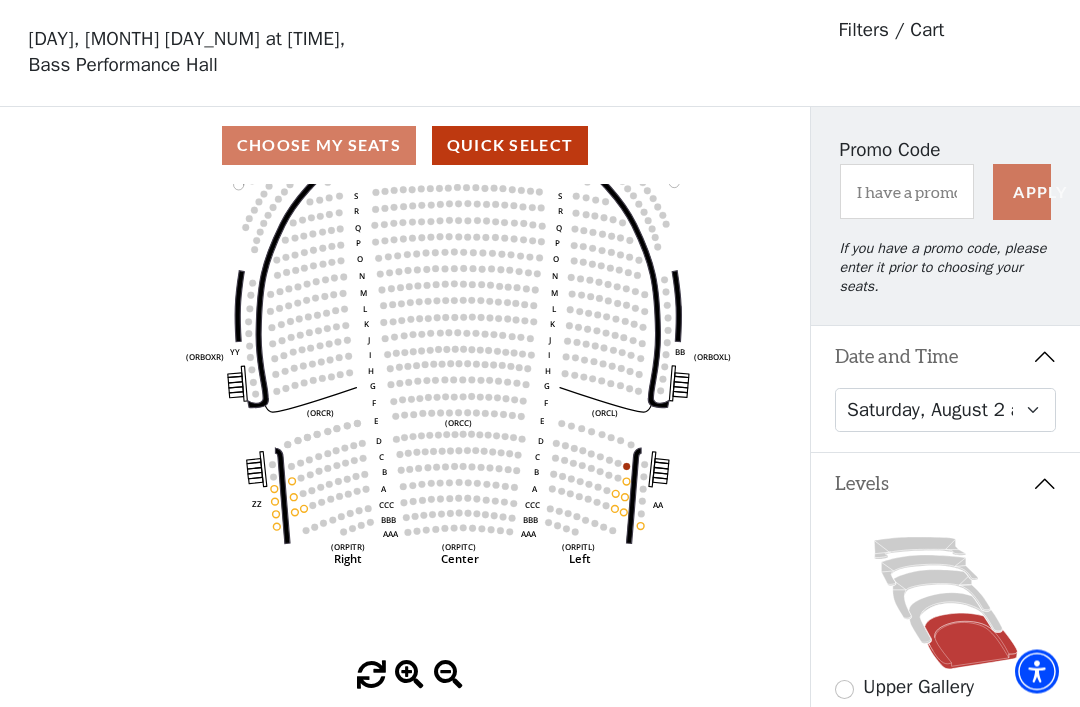 scroll, scrollTop: 67, scrollLeft: 0, axis: vertical 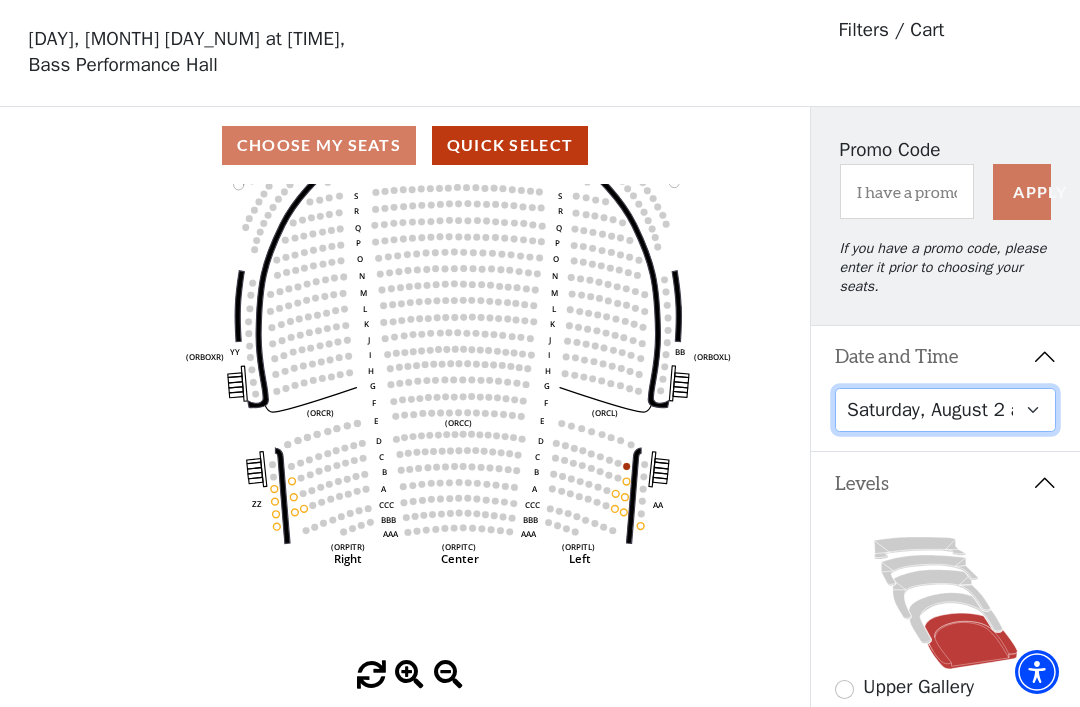 click on "Friday, August 1 at 7:30 PM Saturday, August 2 at 1:30 PM Saturday, August 2 at 7:30 PM Sunday, August 3 at 1:30 PM Sunday, August 3 at 6:30 PM" at bounding box center (946, 410) 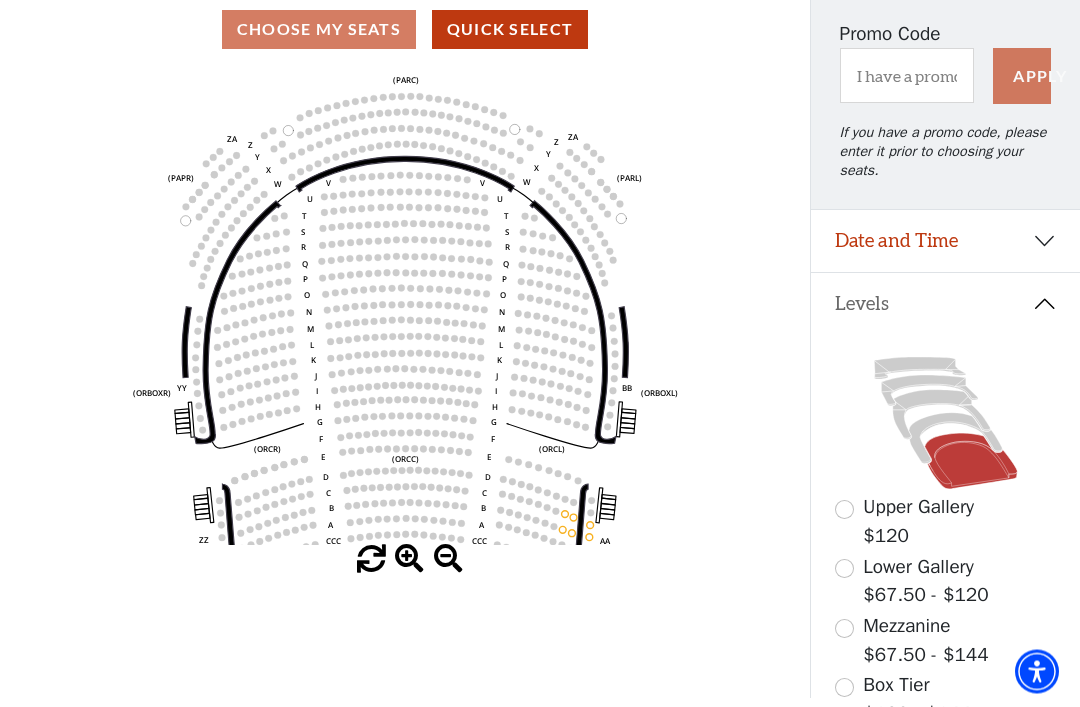 scroll, scrollTop: 185, scrollLeft: 0, axis: vertical 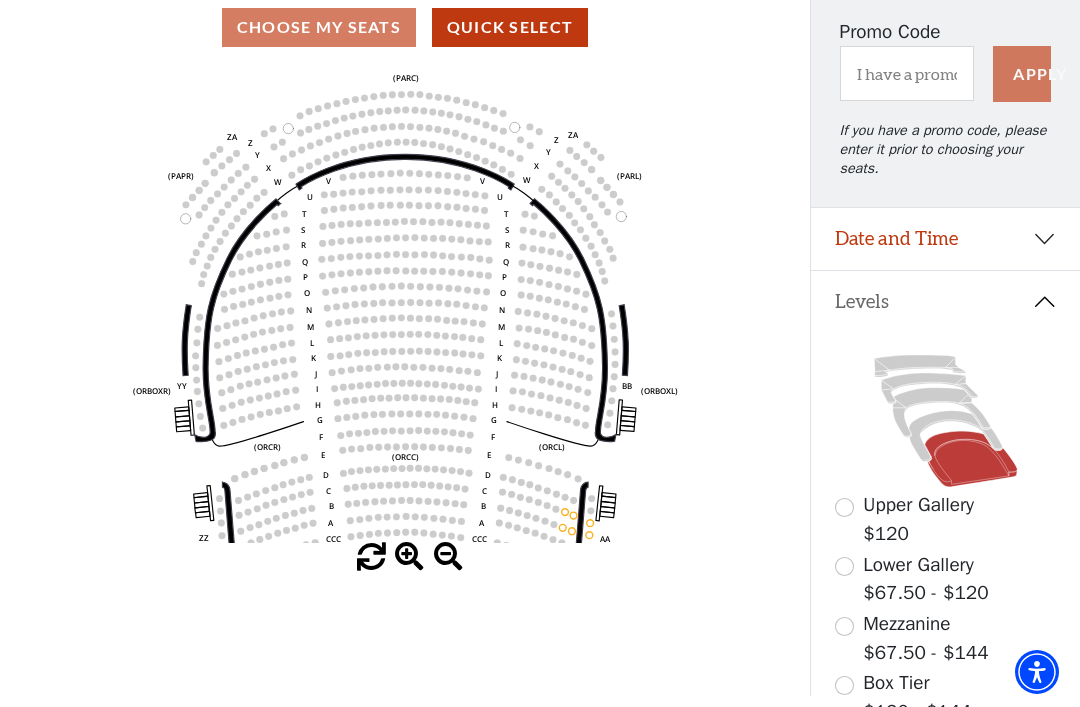 click 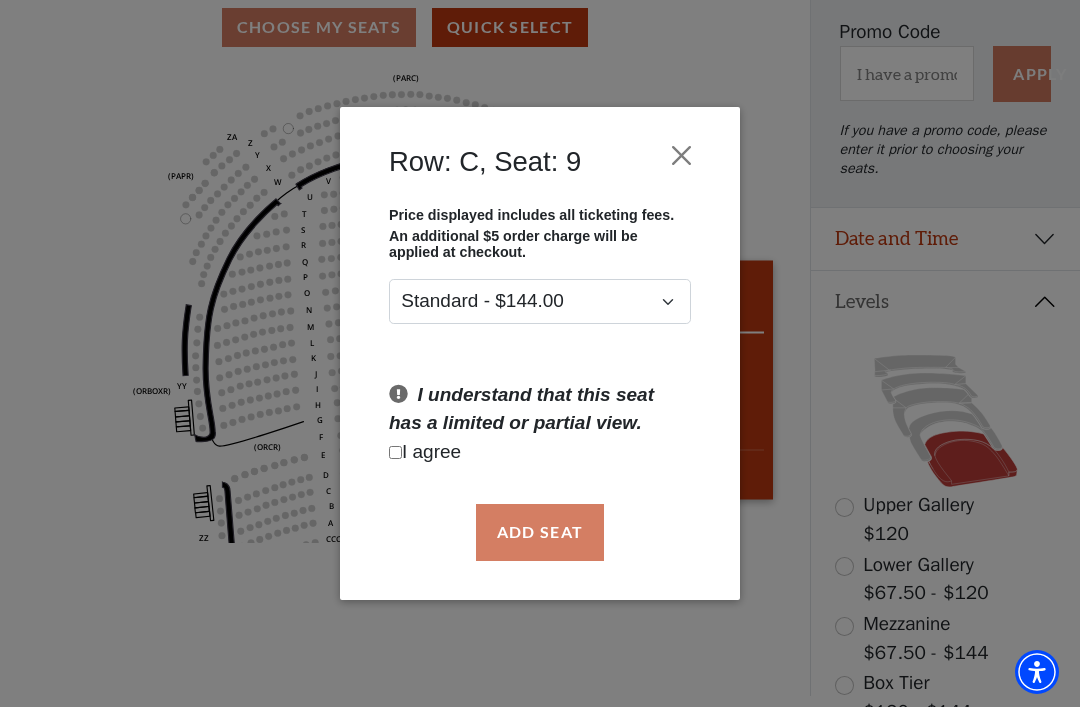 click at bounding box center (682, 156) 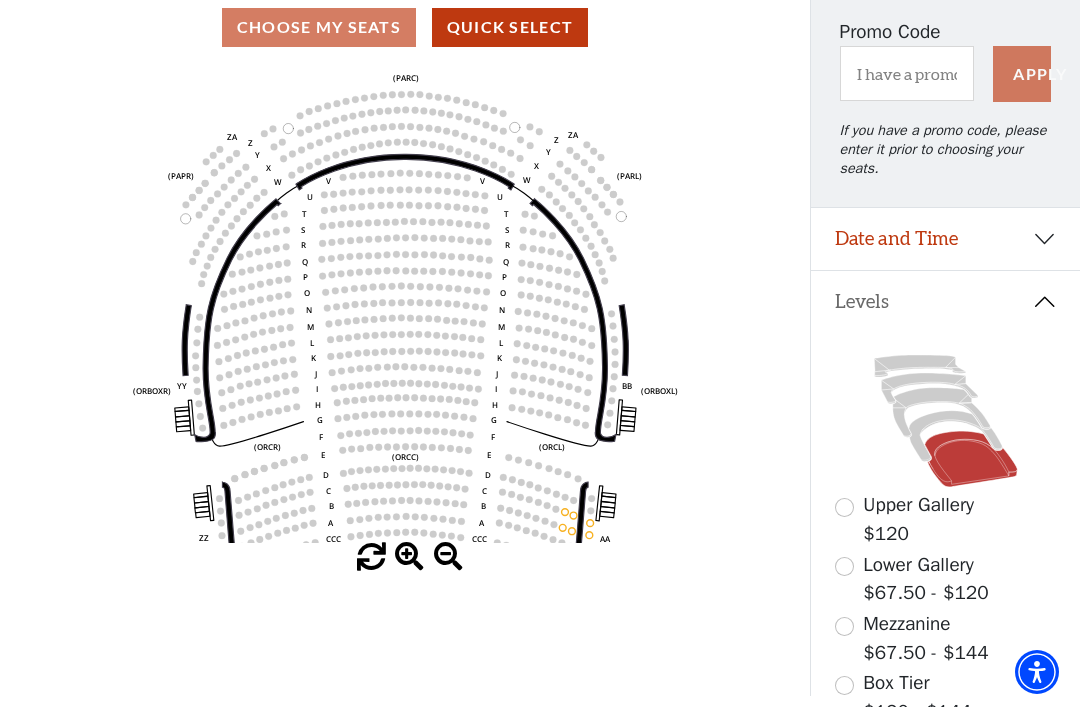click 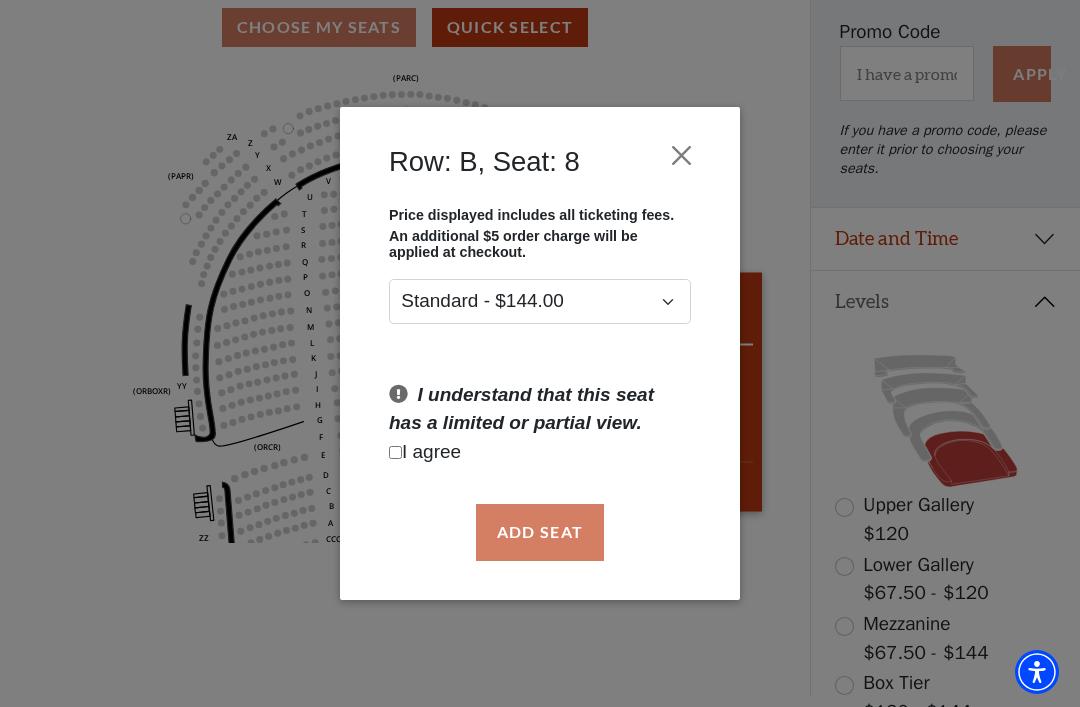 click on "Row: B, Seat: 8
Price displayed includes all ticketing fees.
An additional $5 order charge will be applied at checkout.
Standard - $144.00    I understand that this seat has a limited or partial view.    I agree
Add Seat" at bounding box center [540, 353] 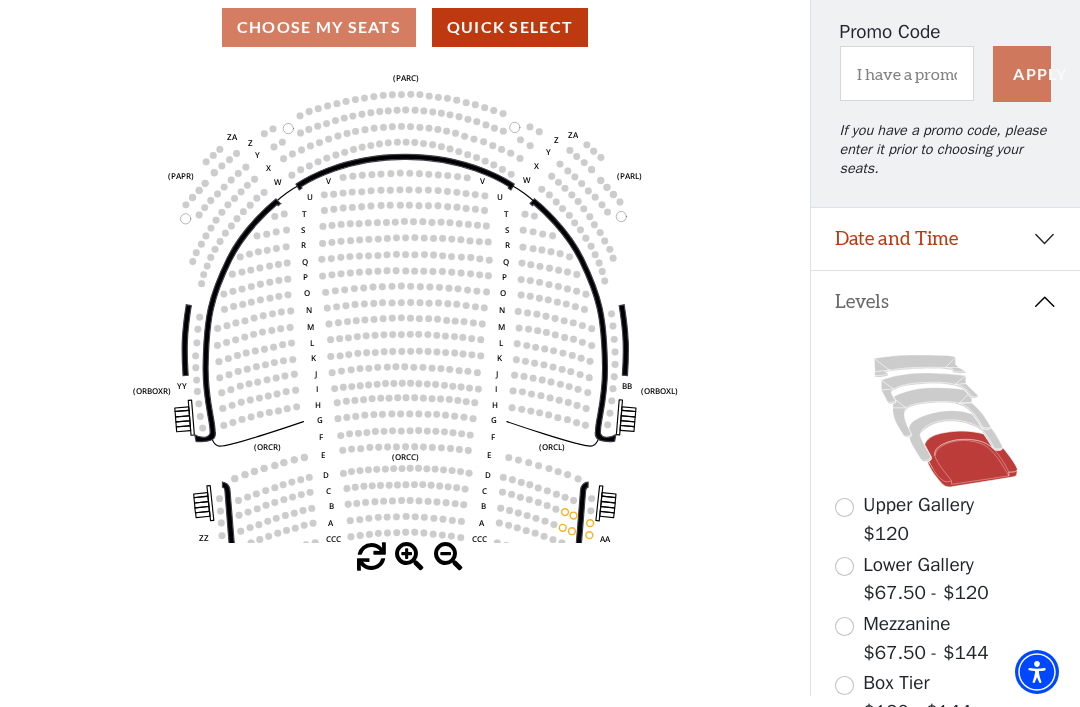 click on "Date and Time" at bounding box center (945, 239) 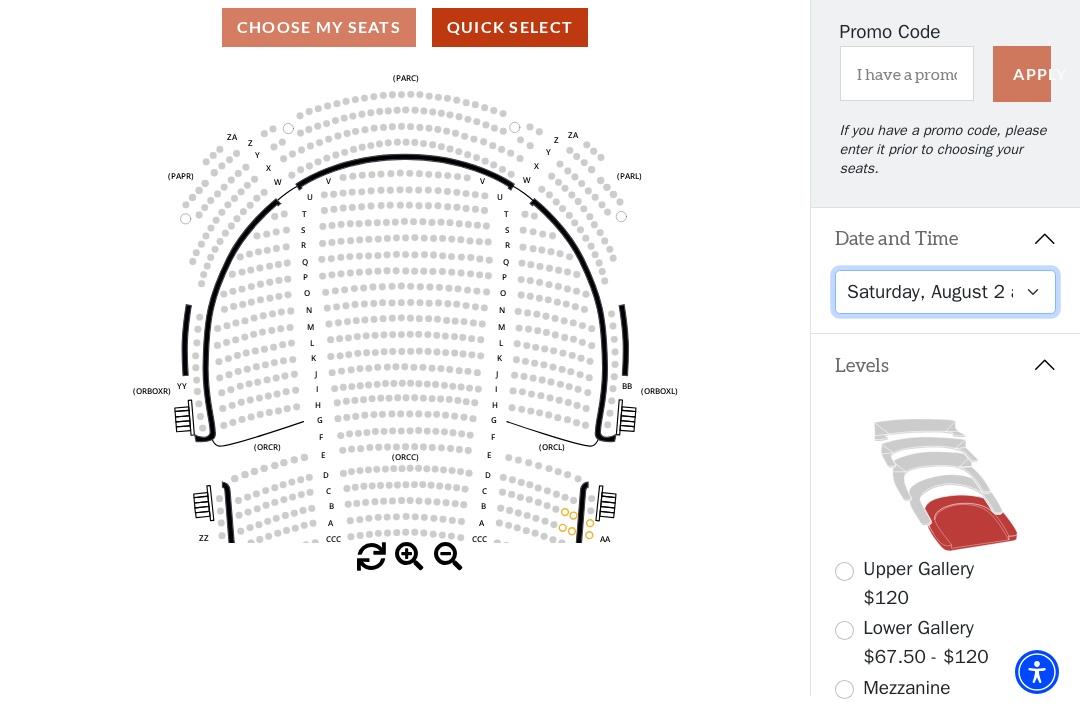 click on "Friday, August 1 at 7:30 PM Saturday, August 2 at 1:30 PM Saturday, August 2 at 7:30 PM Sunday, August 3 at 1:30 PM Sunday, August 3 at 6:30 PM" at bounding box center (946, 292) 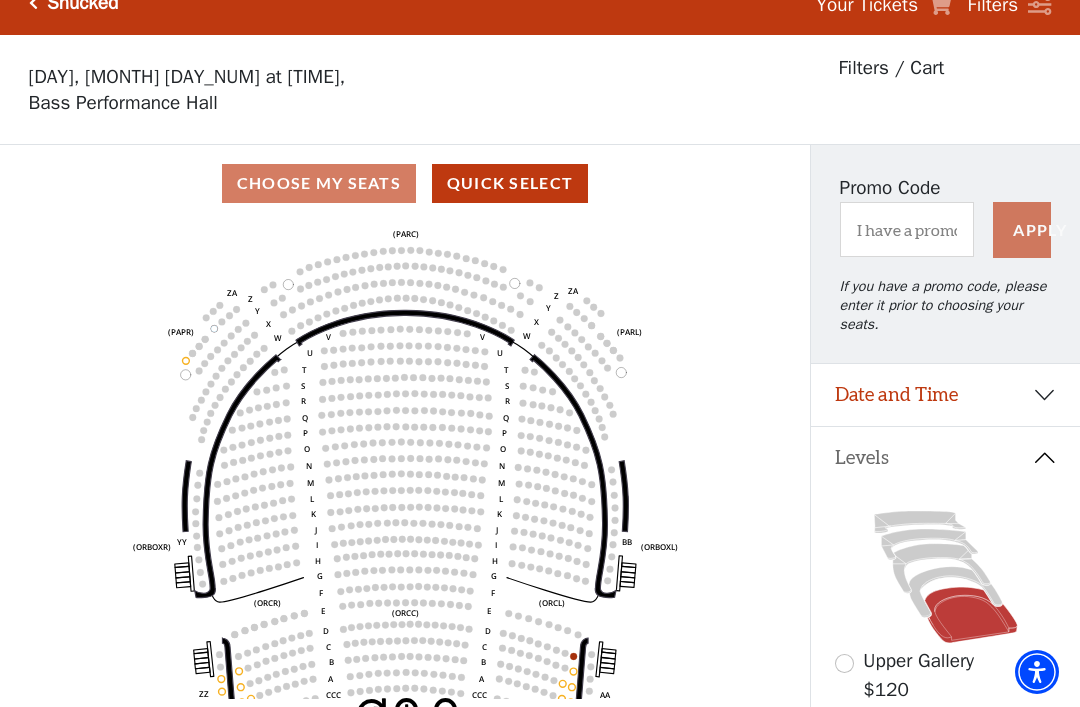 scroll, scrollTop: 93, scrollLeft: 0, axis: vertical 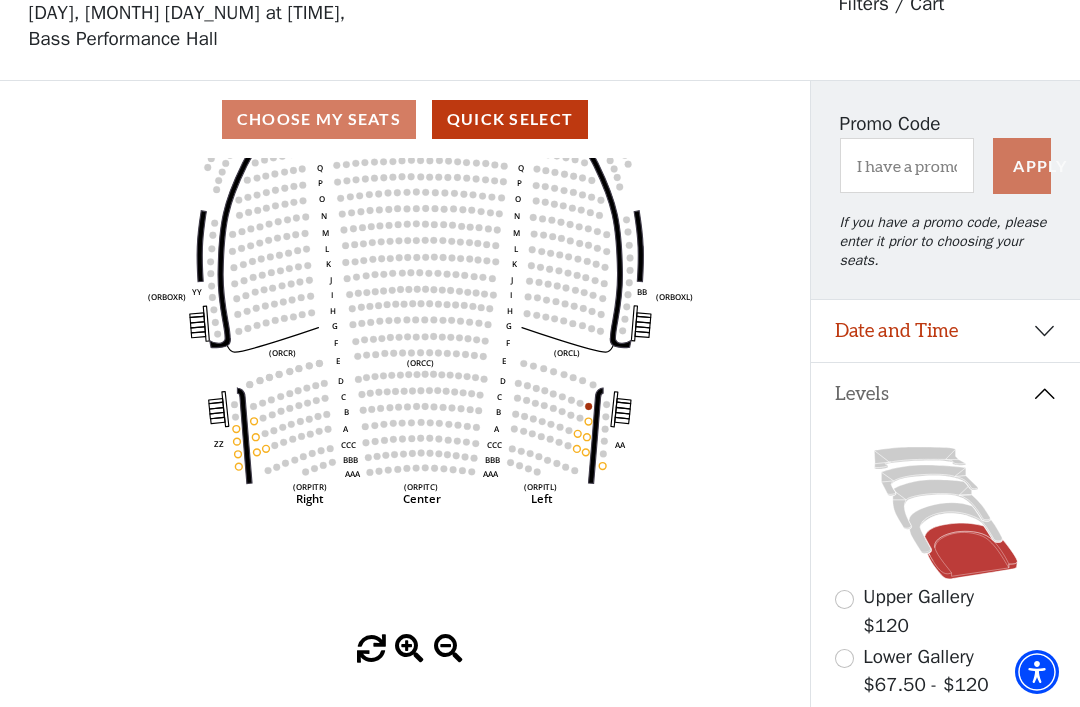 click 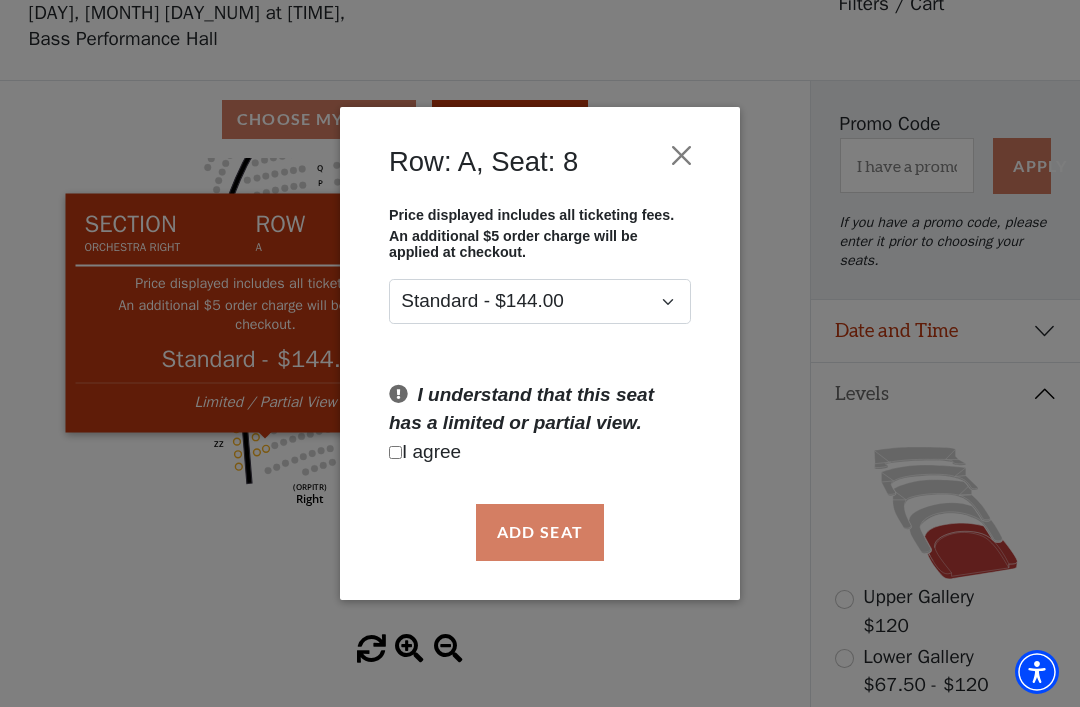 click on "Row: A, Seat: 8" at bounding box center [540, 167] 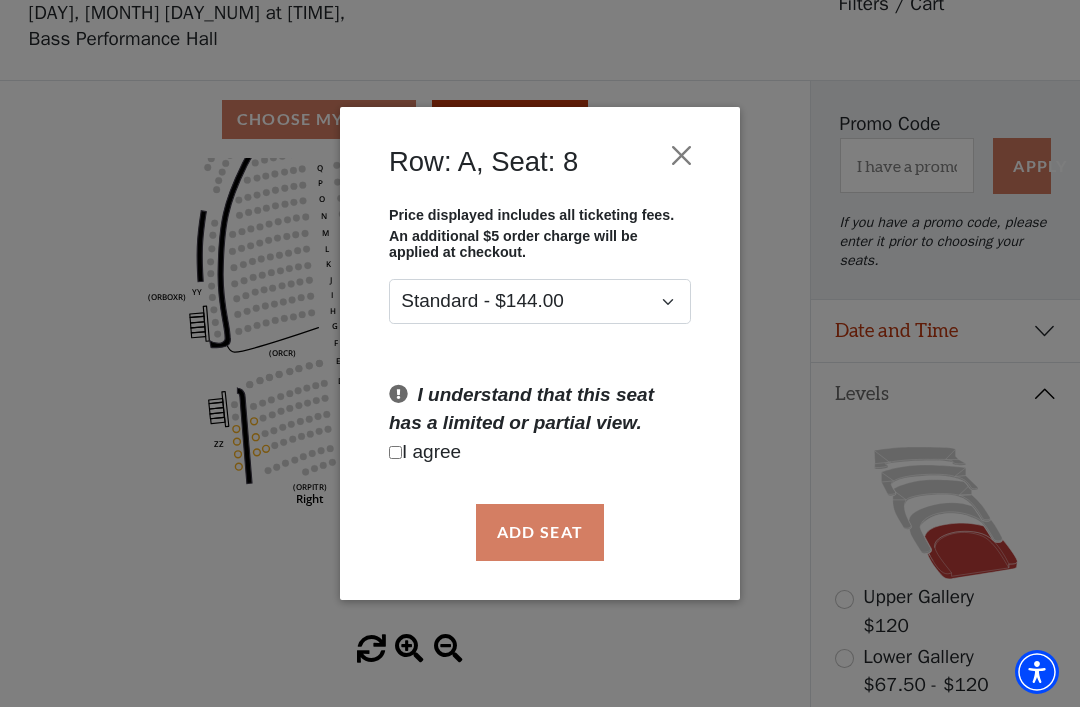 click at bounding box center (682, 156) 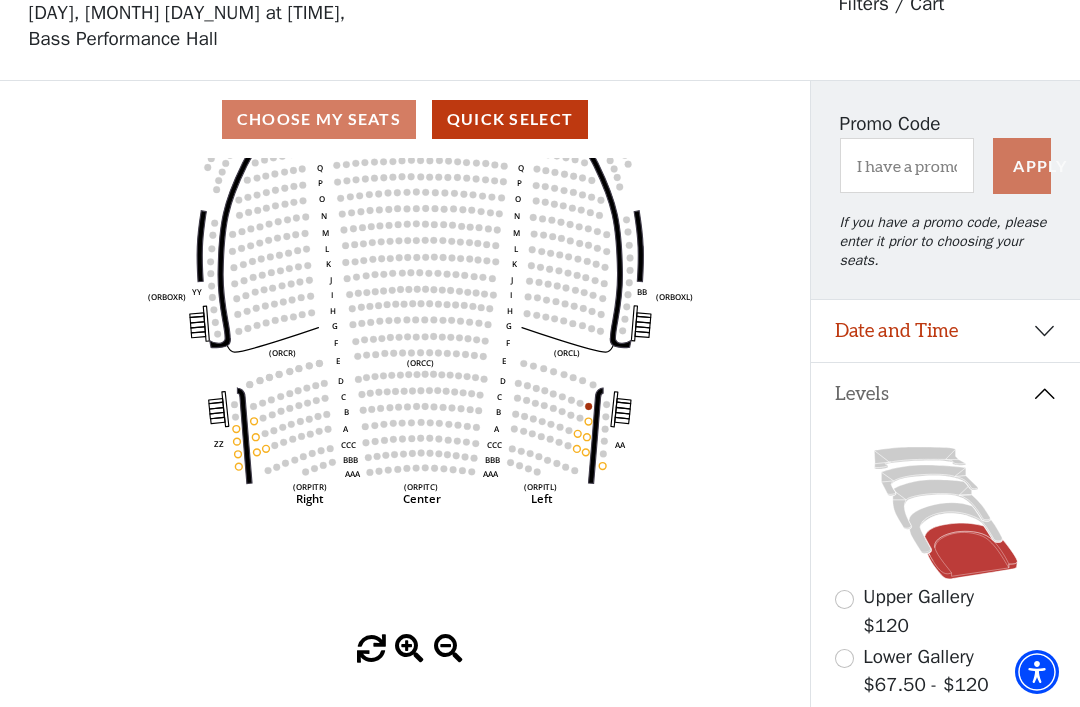 click 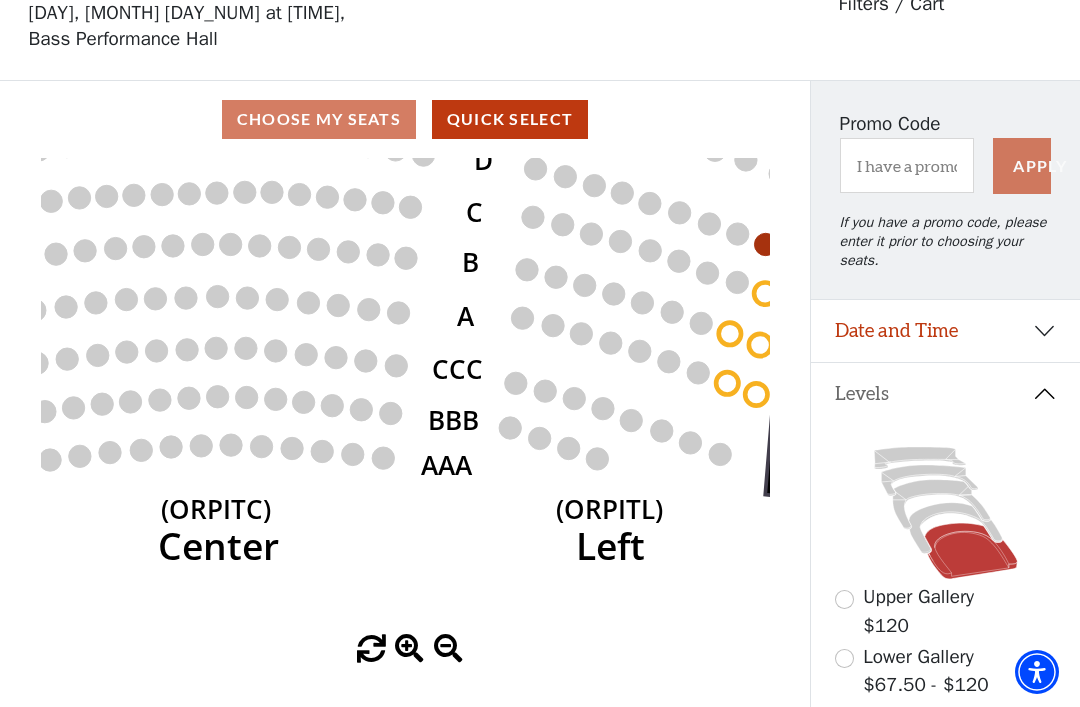 click 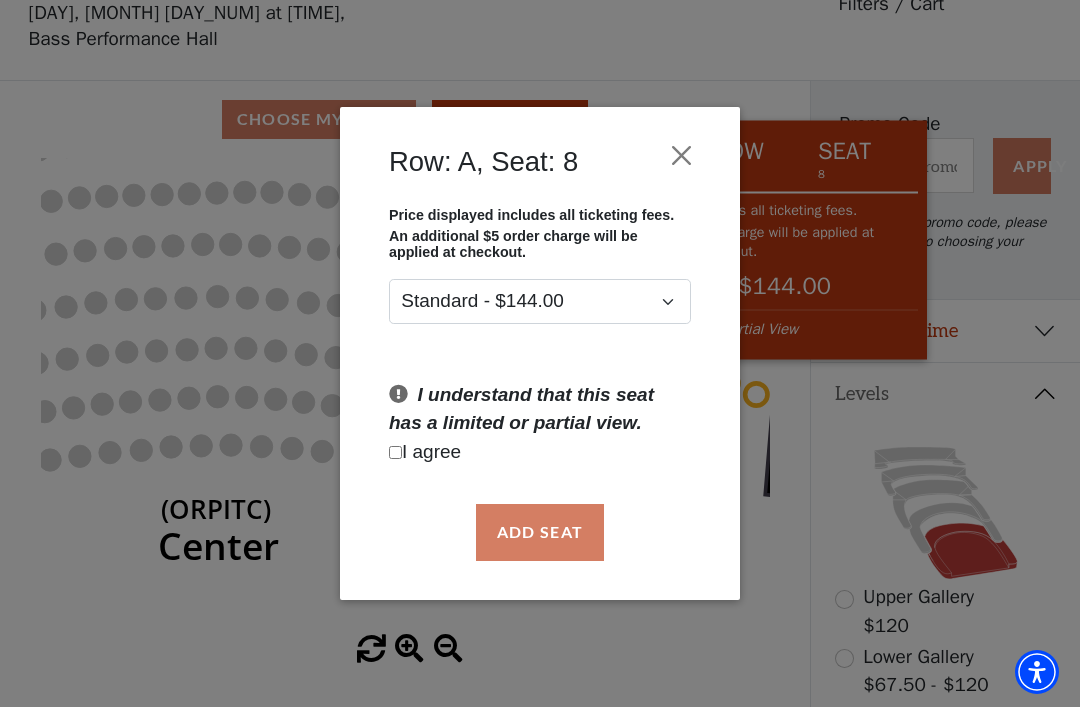 click at bounding box center (682, 156) 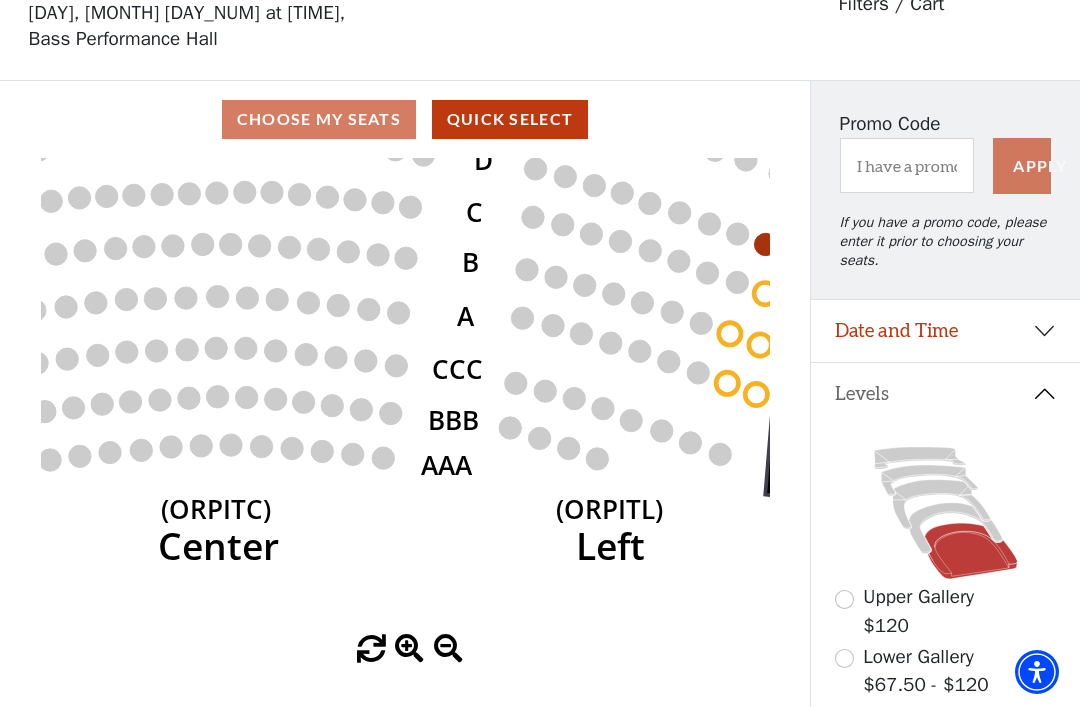 click 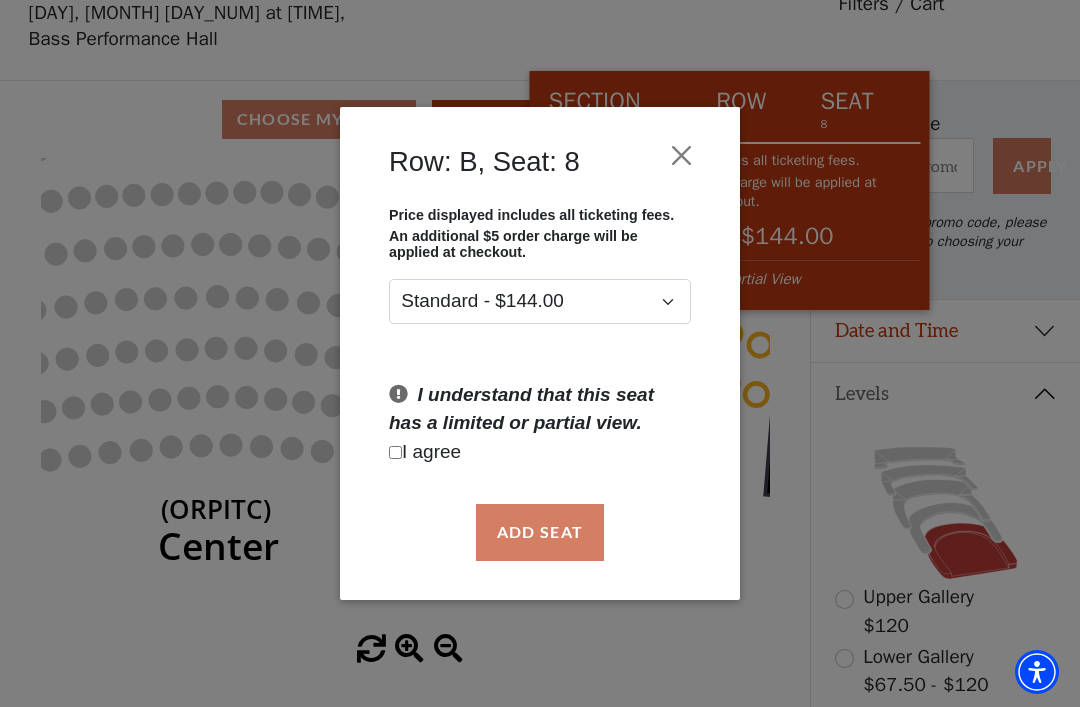 click on "Row: B, Seat: 8
Price displayed includes all ticketing fees.
An additional $5 order charge will be applied at checkout.
Standard - $144.00    I understand that this seat has a limited or partial view.    I agree
Add Seat" at bounding box center (540, 353) 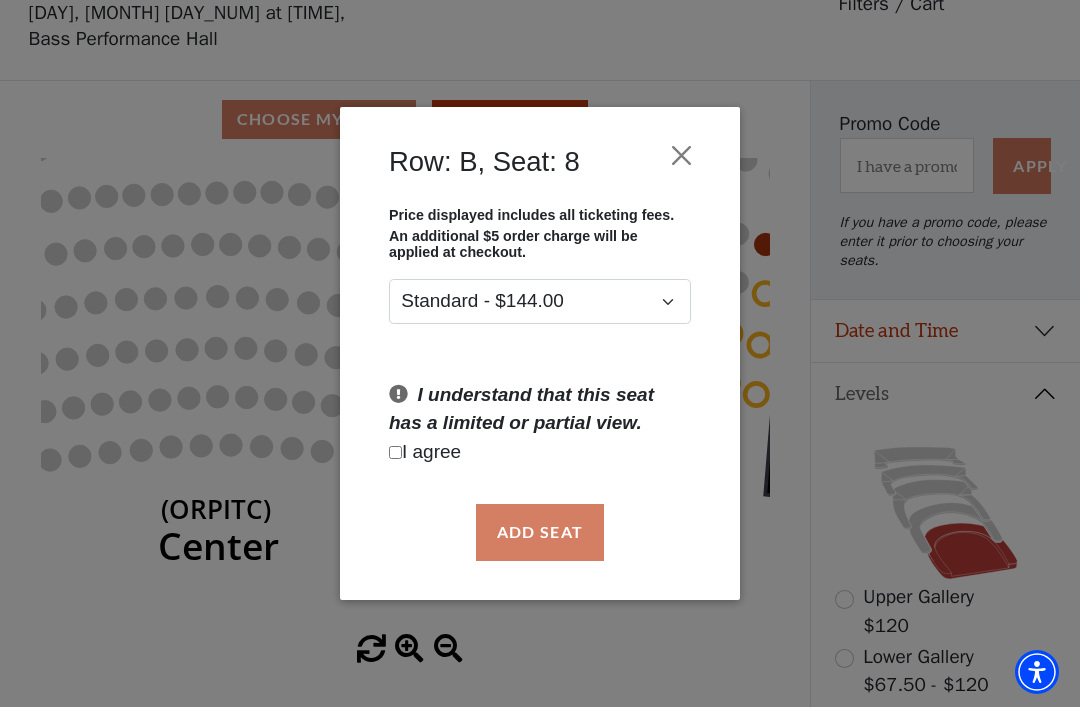 click at bounding box center [682, 156] 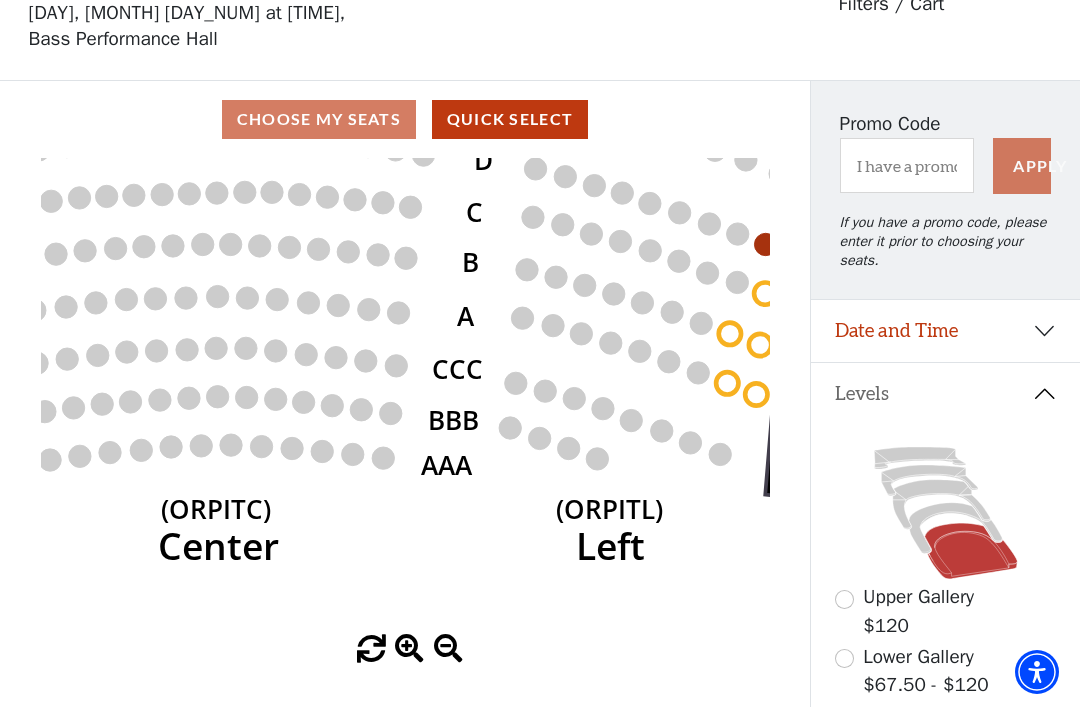 click on "Quick Select" at bounding box center (510, 119) 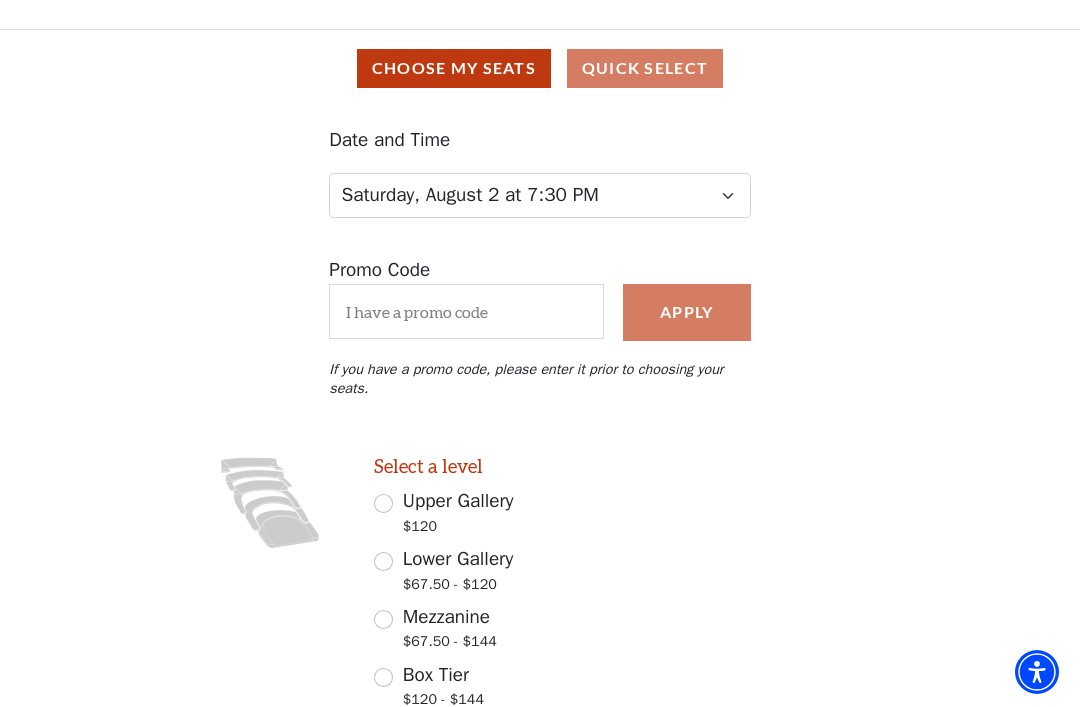 scroll, scrollTop: 317, scrollLeft: 0, axis: vertical 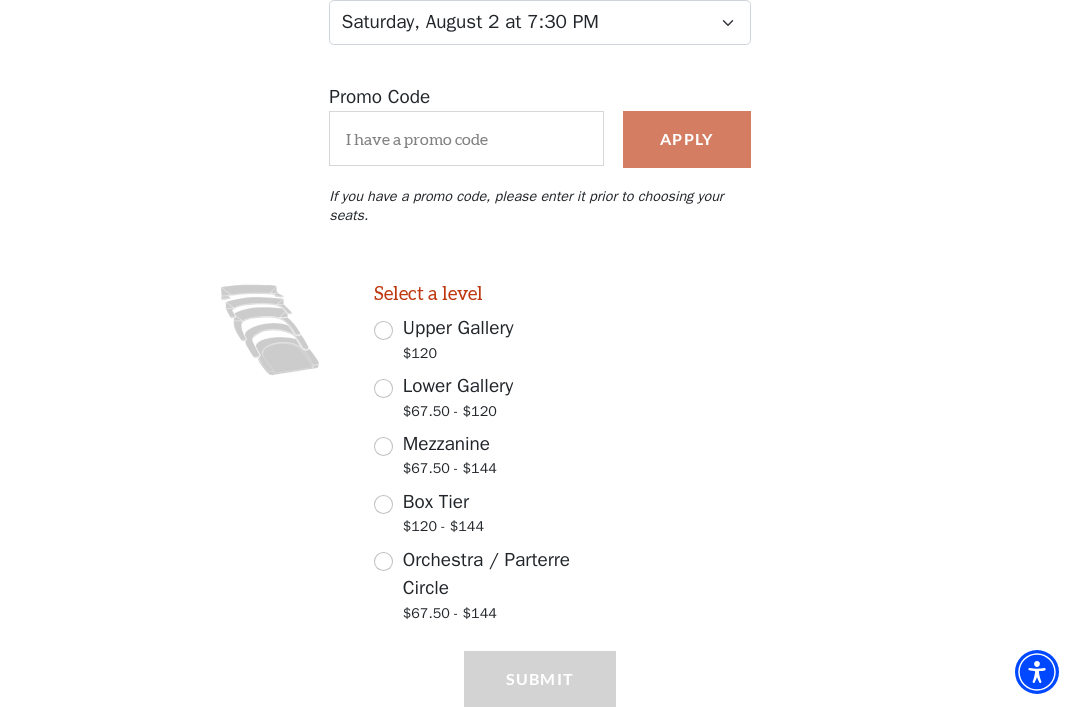 click on "Orchestra / Parterre Circle" at bounding box center [486, 574] 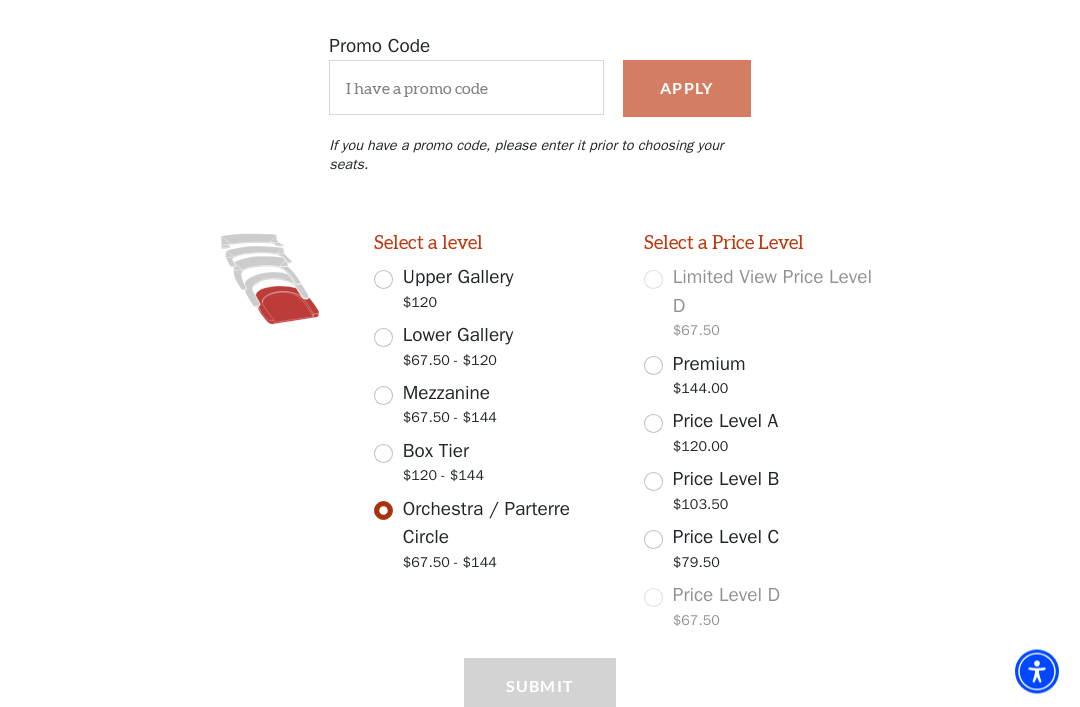 scroll, scrollTop: 373, scrollLeft: 0, axis: vertical 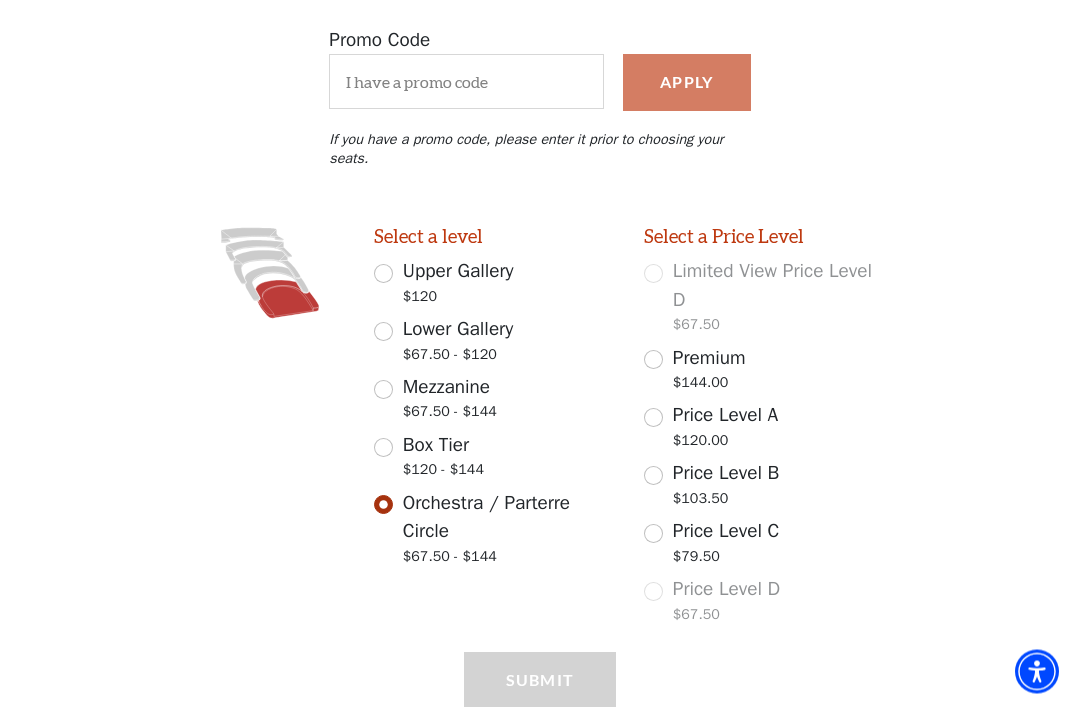click on "Price Level C $79.50" at bounding box center [653, 534] 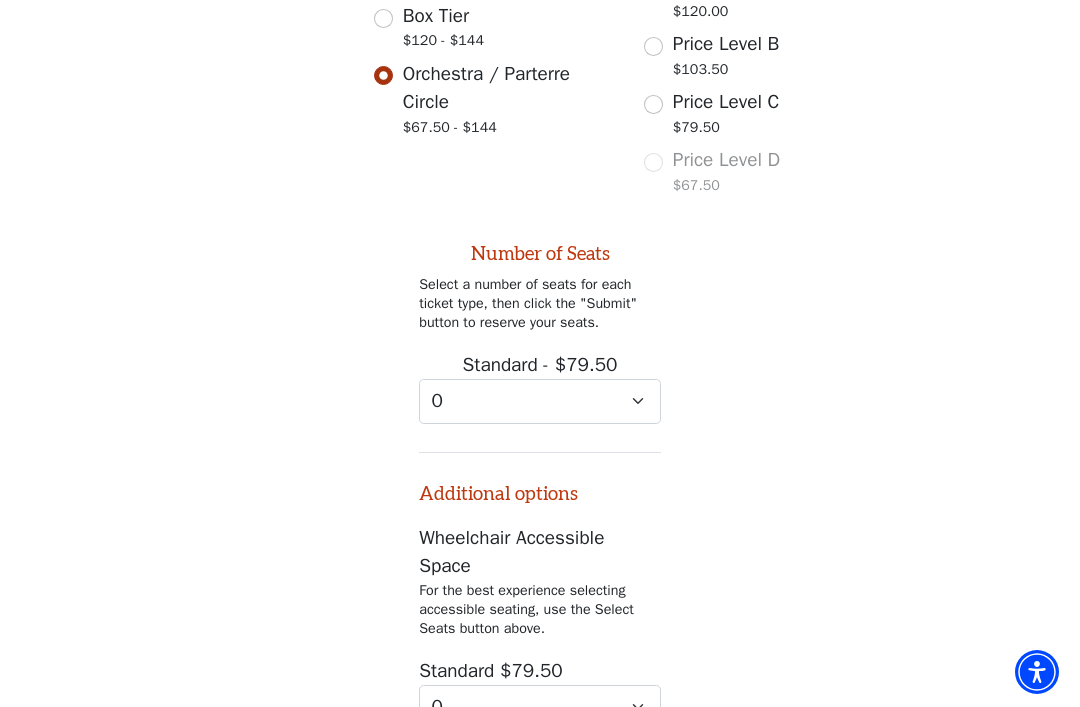 scroll, scrollTop: 890, scrollLeft: 0, axis: vertical 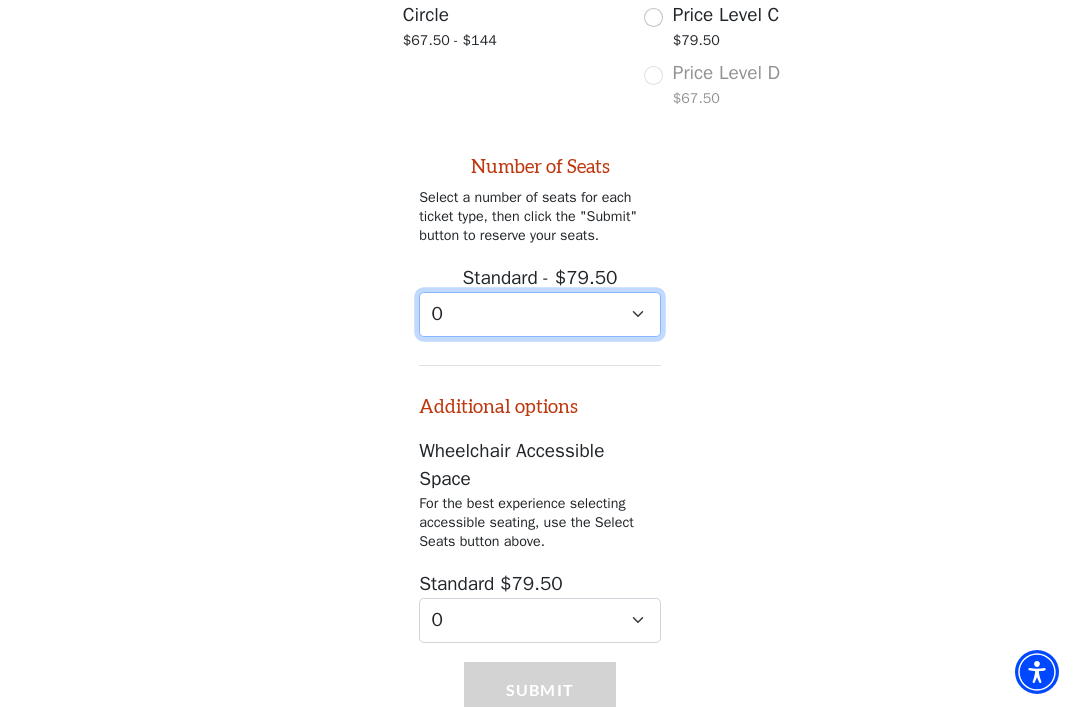 click on "0 1 2 3 4" at bounding box center (540, 314) 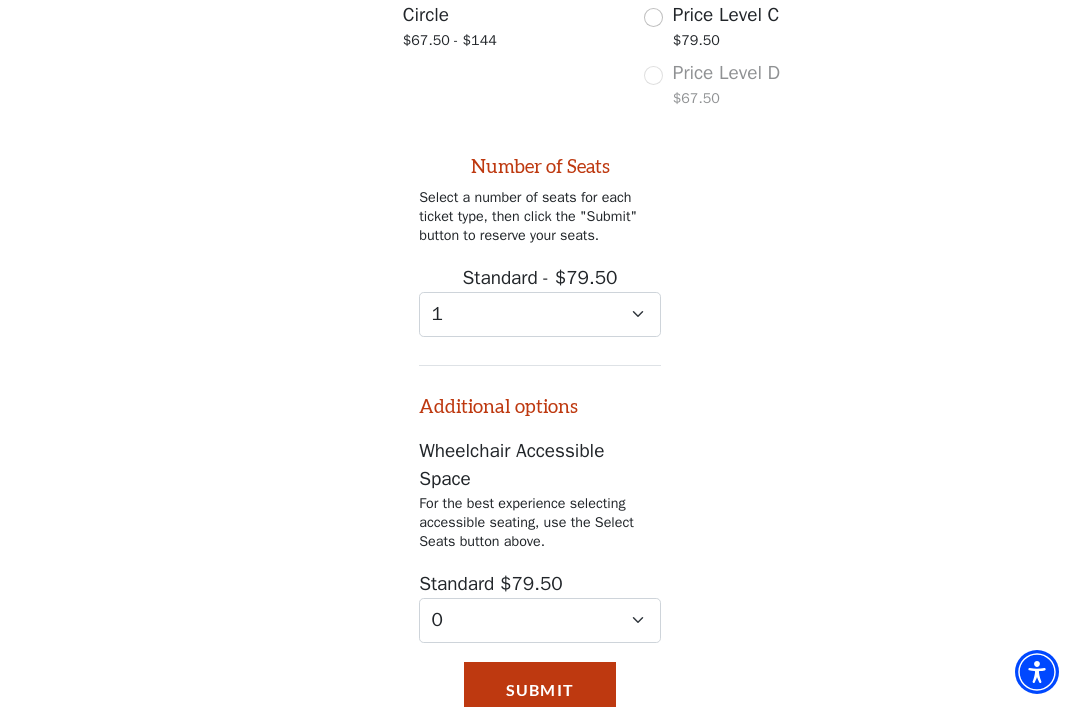 click on "Submit" at bounding box center [540, 690] 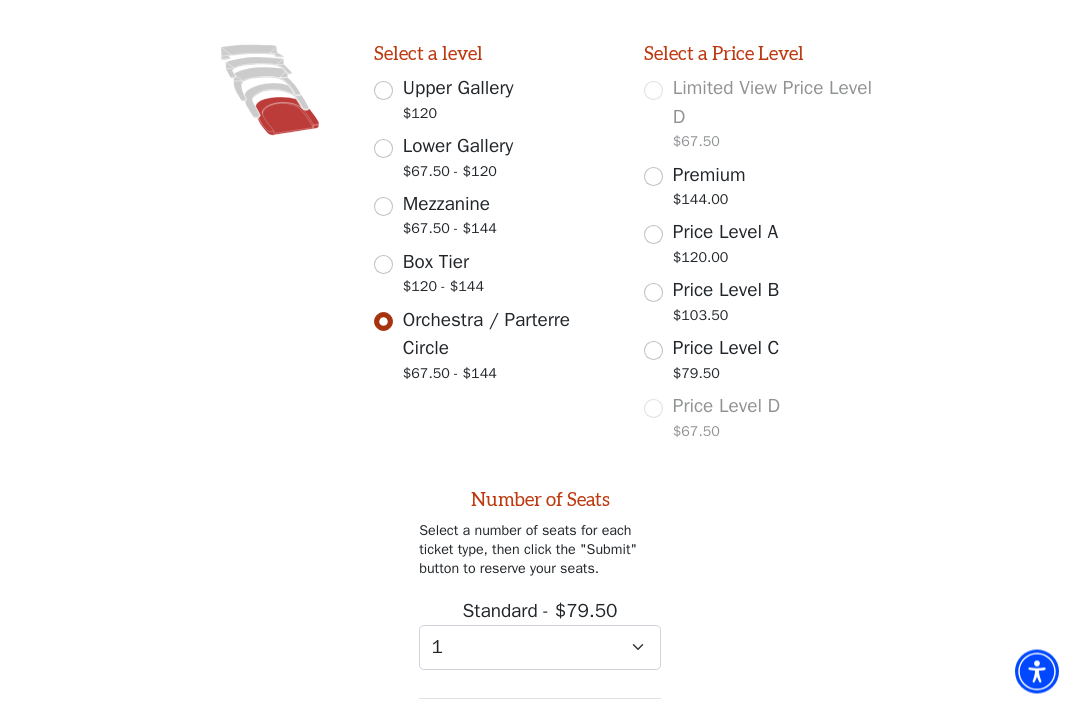 scroll, scrollTop: 559, scrollLeft: 0, axis: vertical 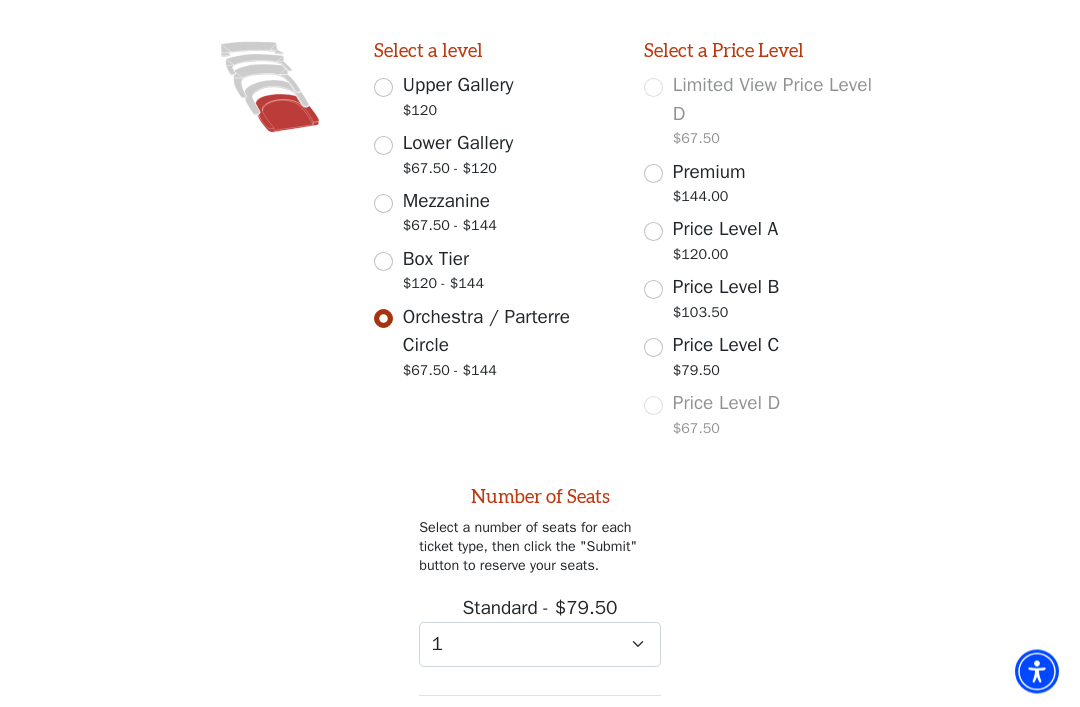 click on "Price Level C $79.50" at bounding box center [653, 348] 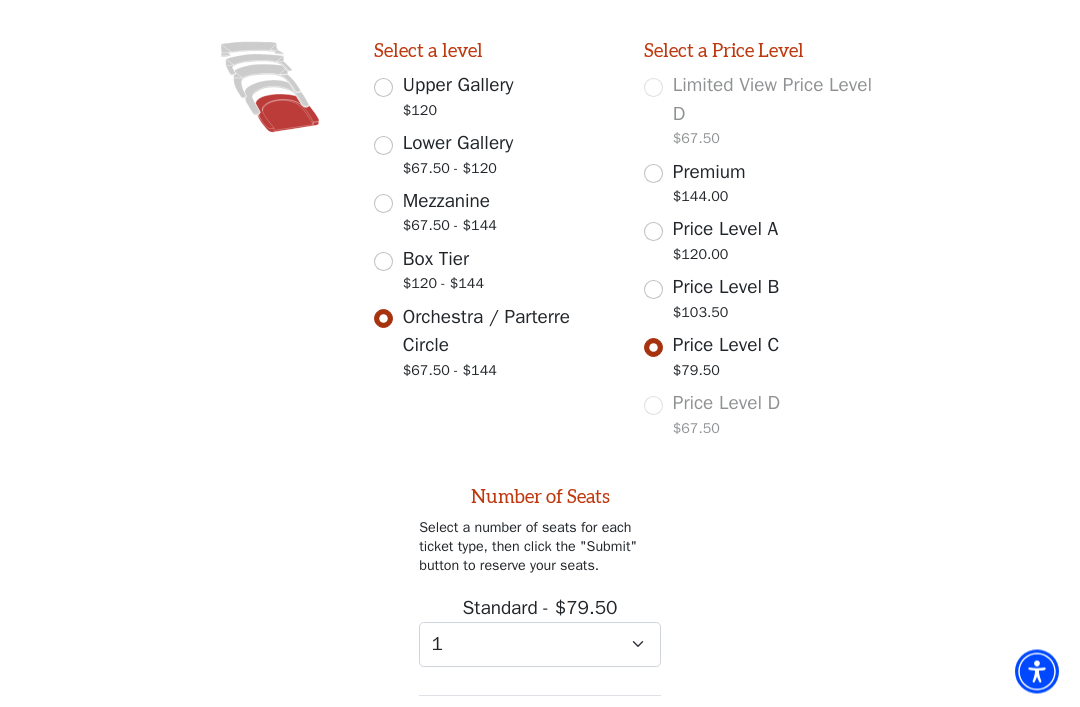 scroll, scrollTop: 560, scrollLeft: 0, axis: vertical 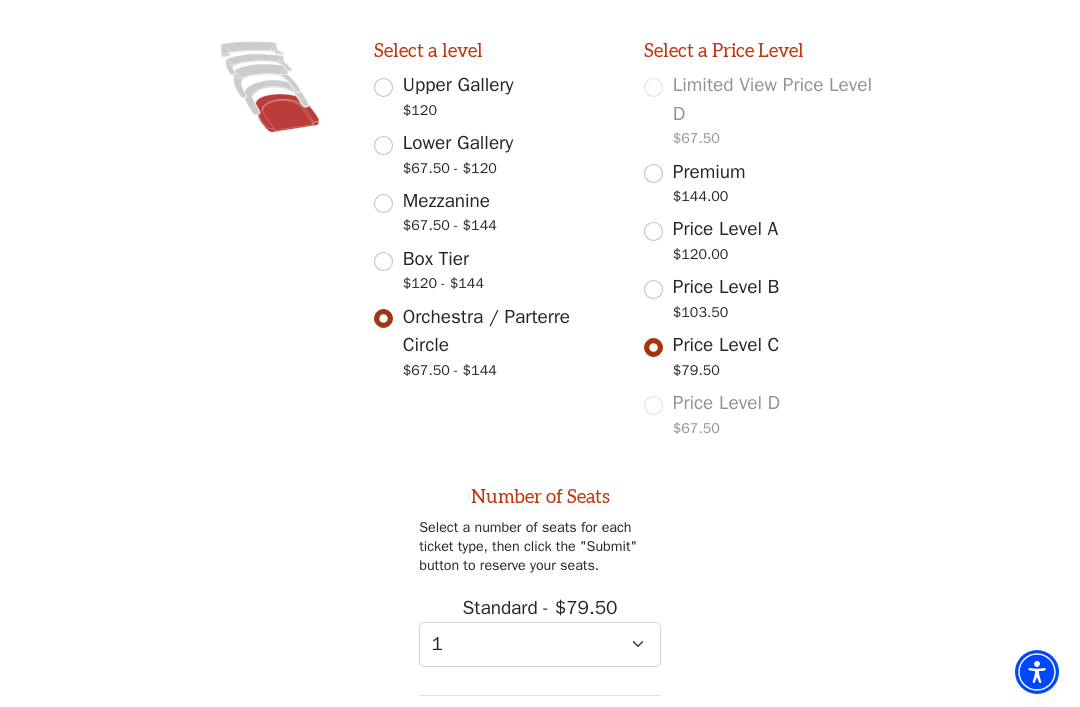click on "Mezzanine     $67.50 - $144" at bounding box center [383, 203] 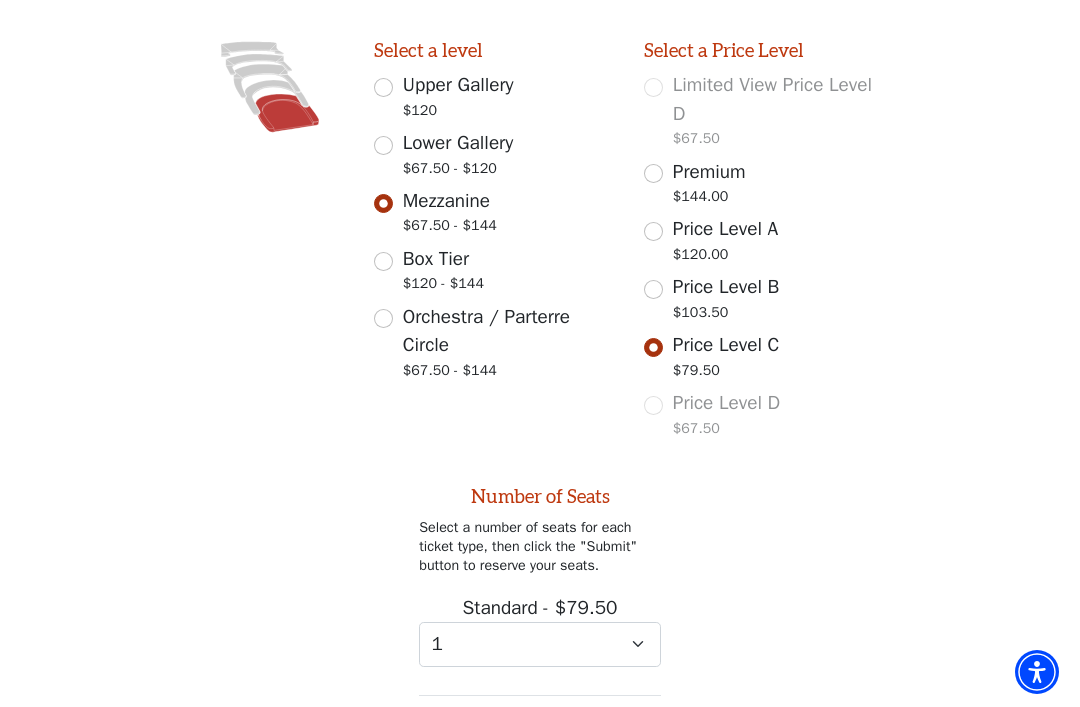 radio on "false" 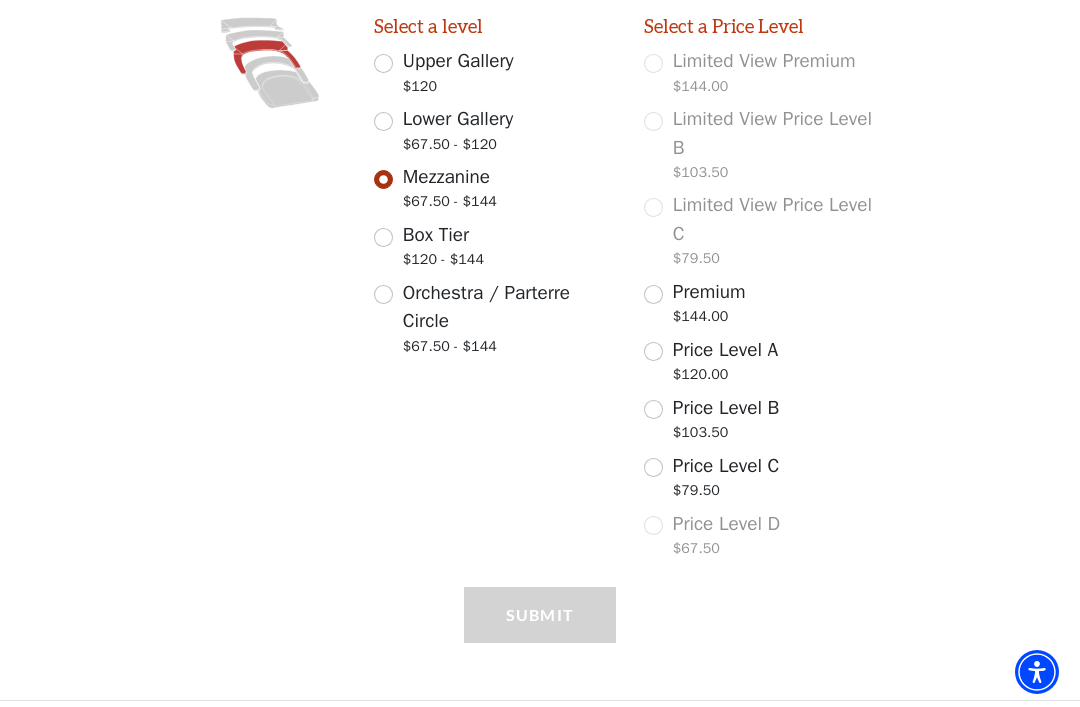 scroll, scrollTop: 590, scrollLeft: 0, axis: vertical 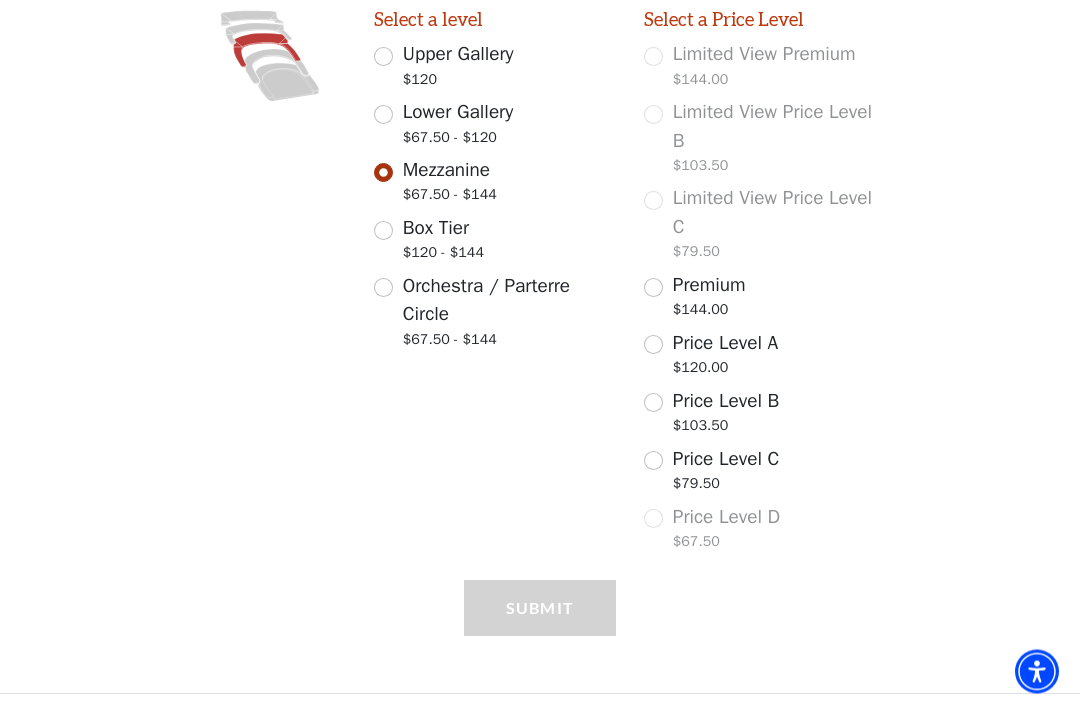 click on "Price Level C $79.50" at bounding box center [653, 461] 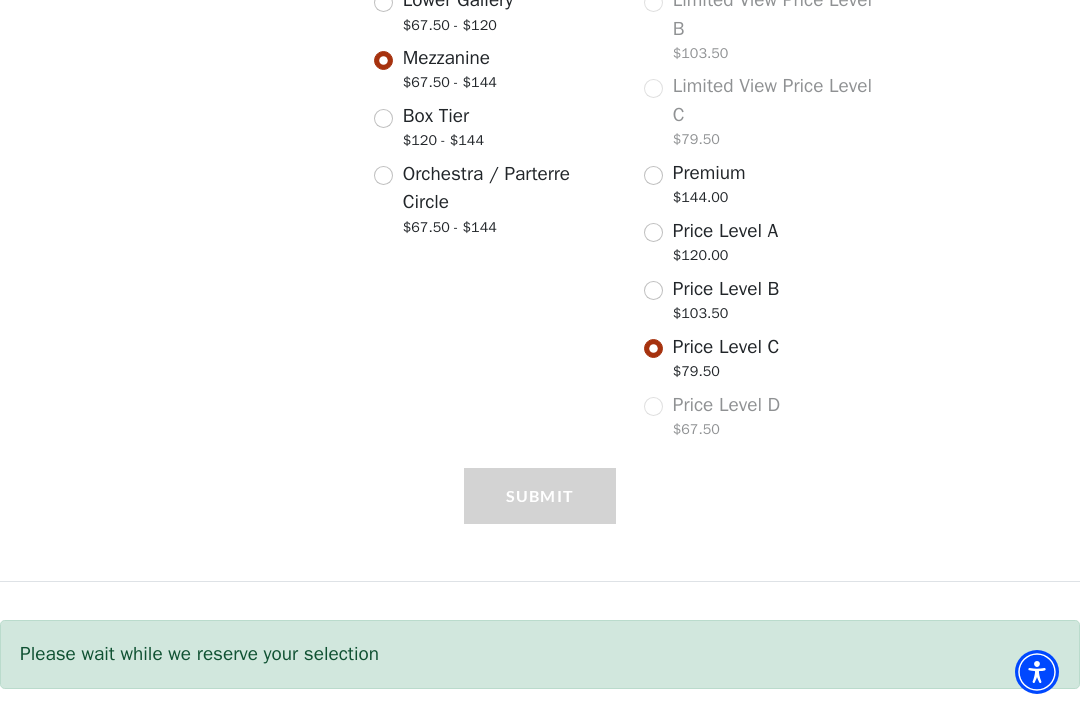 select on "1" 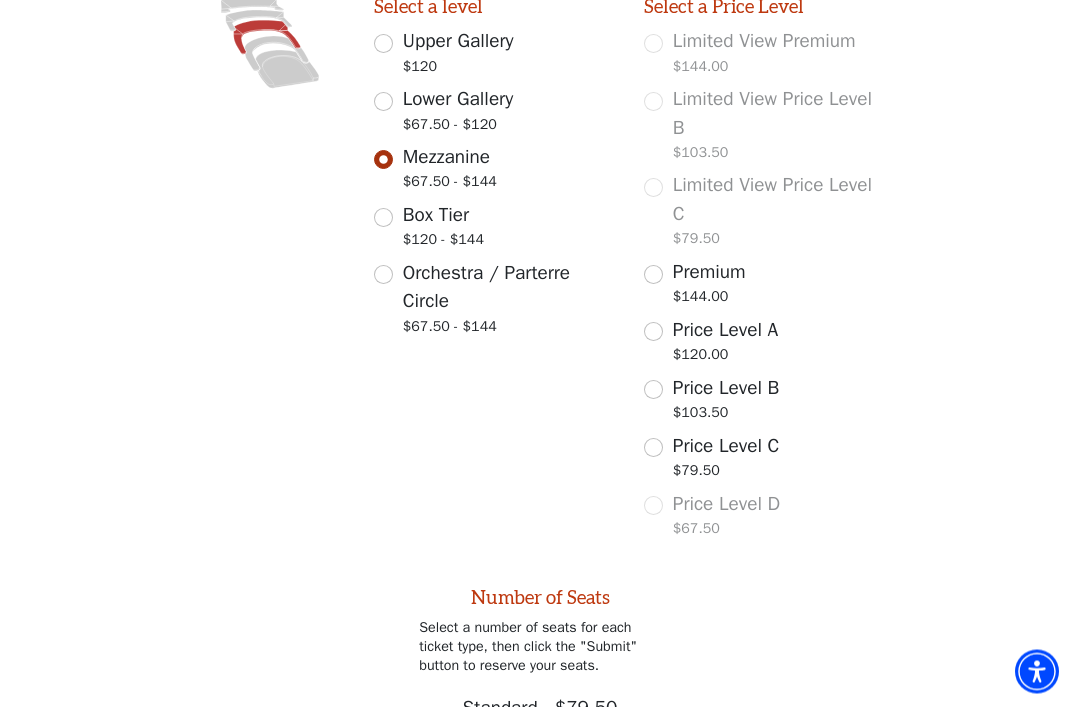 scroll, scrollTop: 574, scrollLeft: 0, axis: vertical 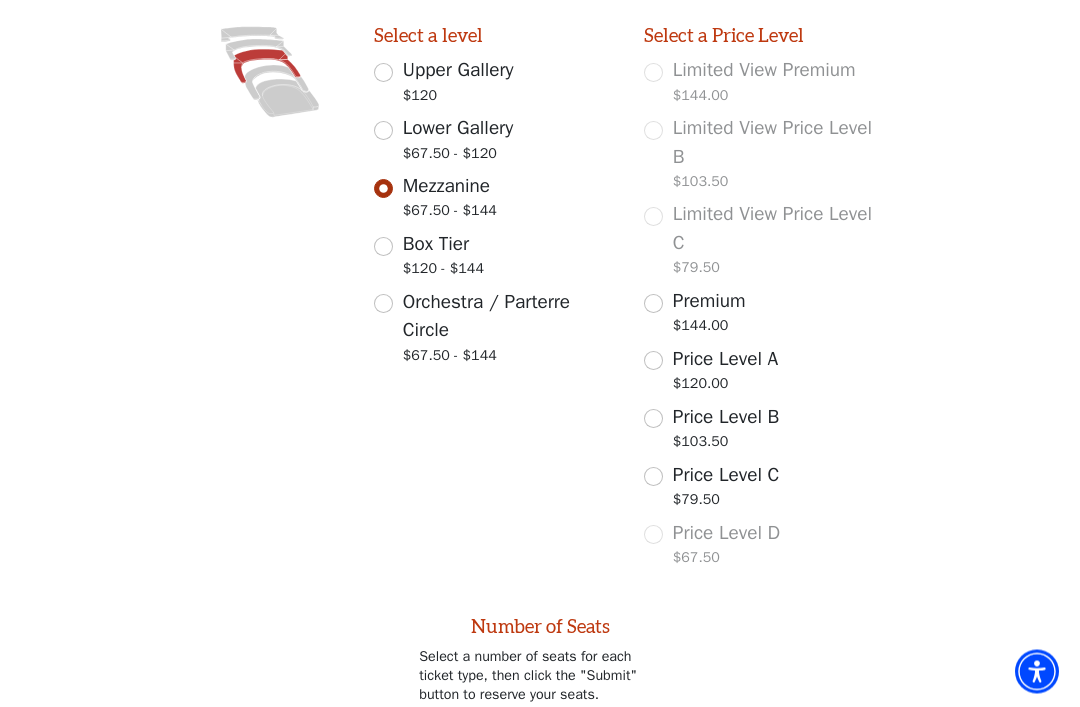 click on "Price Level C $79.50" at bounding box center [653, 477] 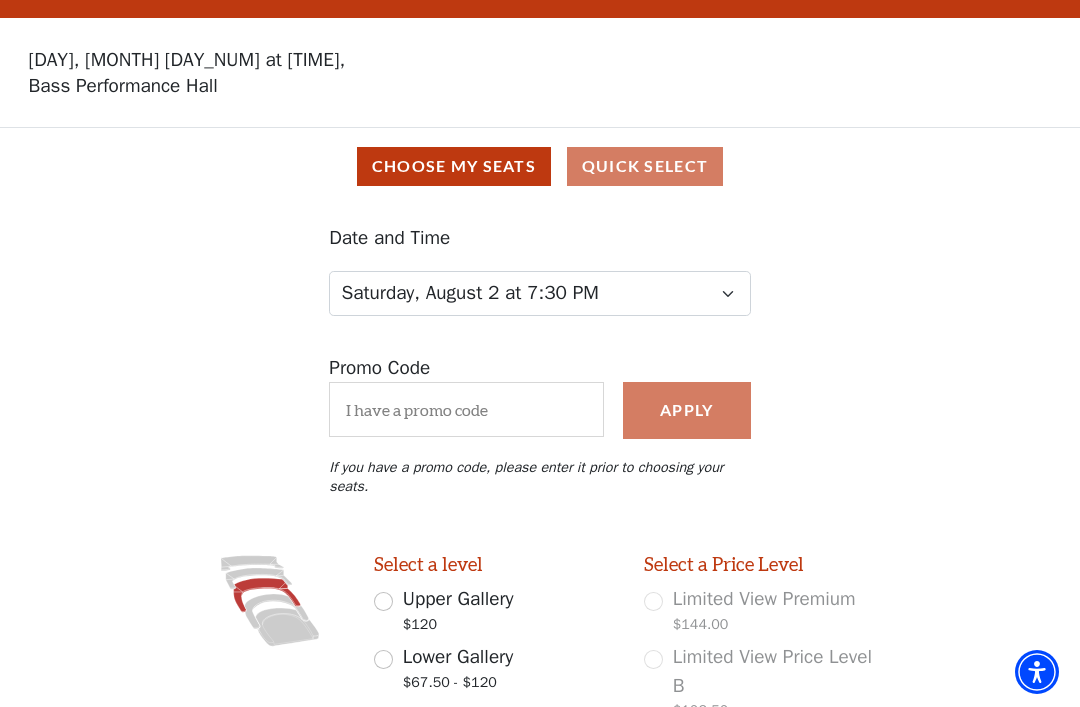scroll, scrollTop: 0, scrollLeft: 0, axis: both 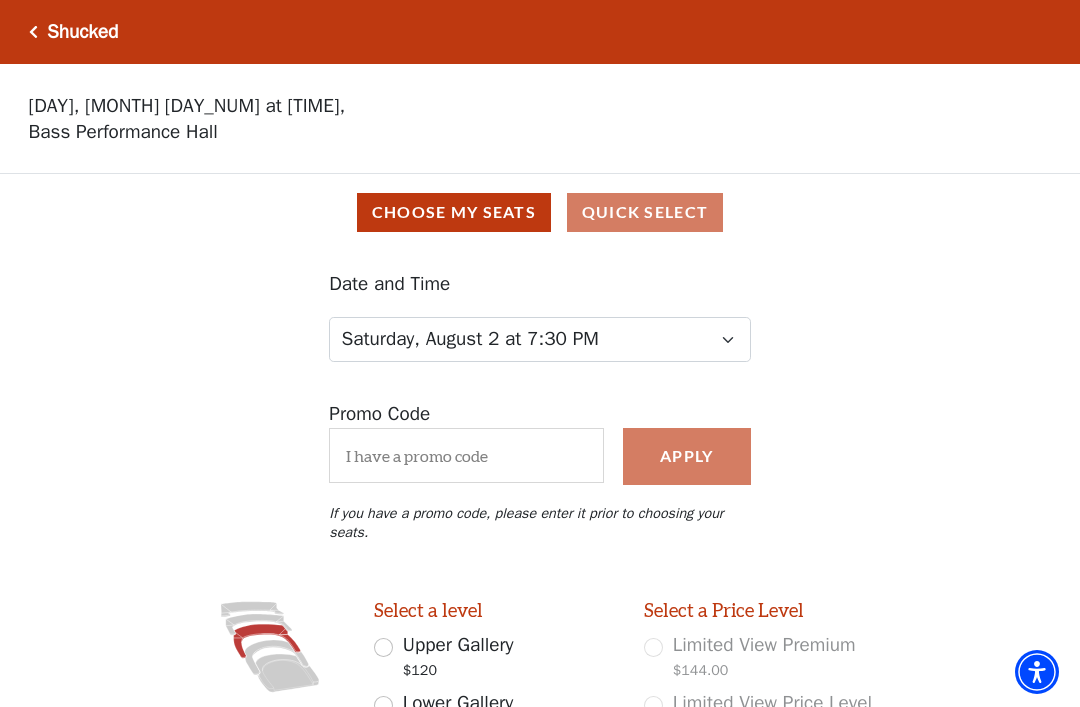 click on "Shucked" at bounding box center [82, 32] 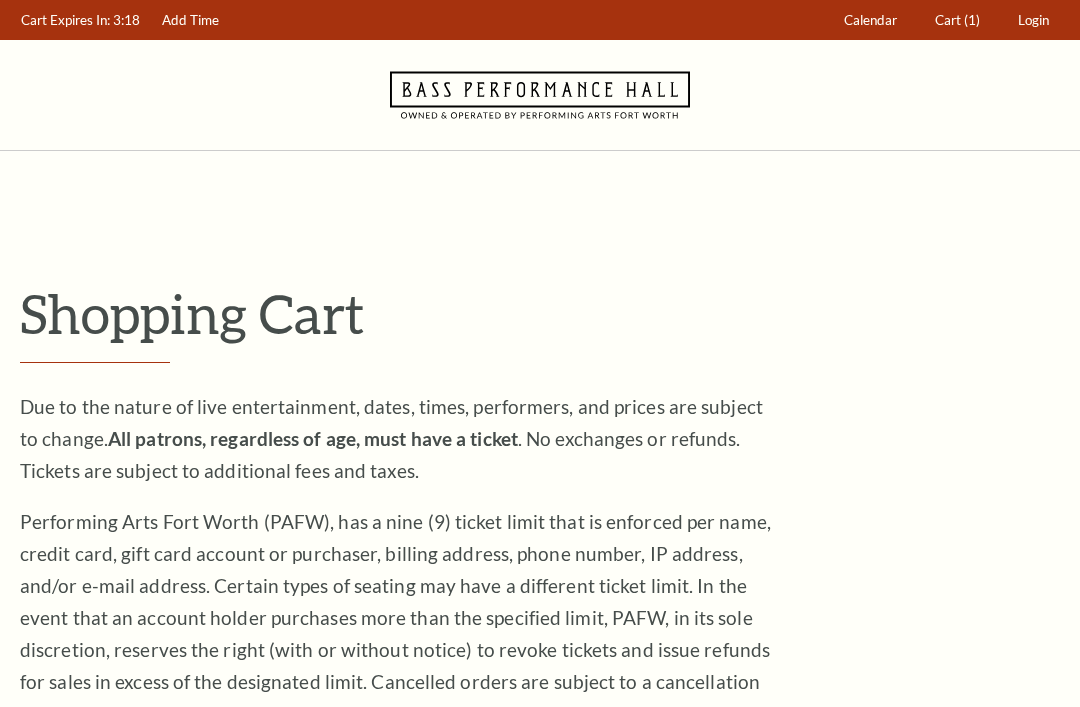 scroll, scrollTop: 0, scrollLeft: 0, axis: both 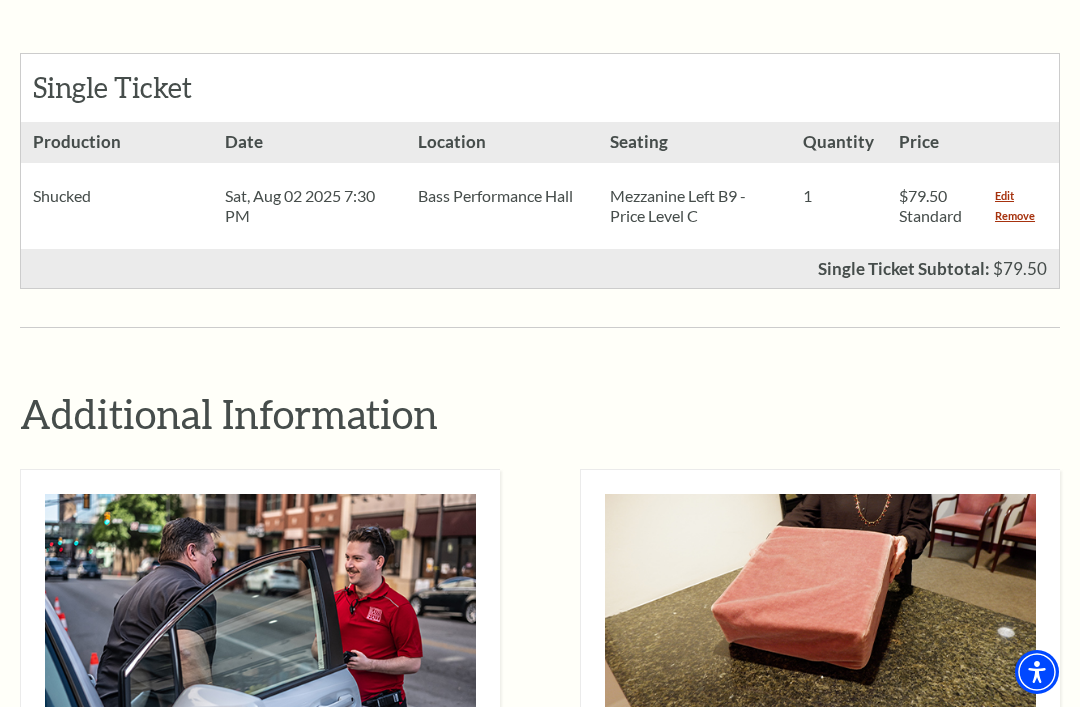 click on "Sat, Aug 02 2025 7:30 PM" at bounding box center [309, 206] 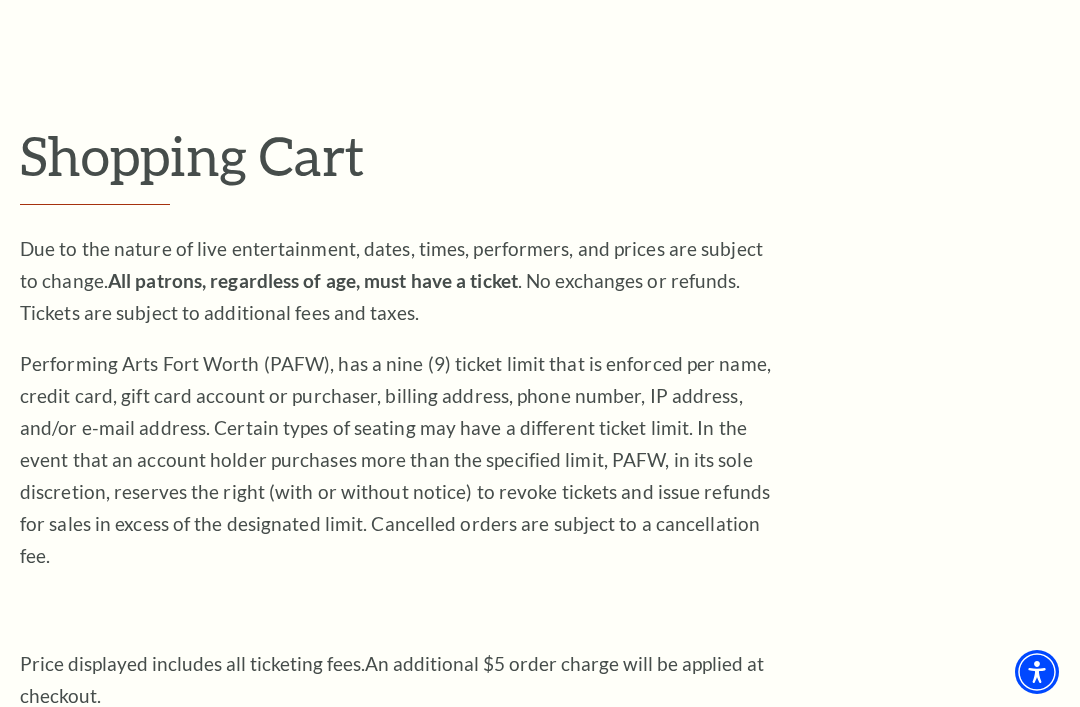 scroll, scrollTop: 0, scrollLeft: 0, axis: both 